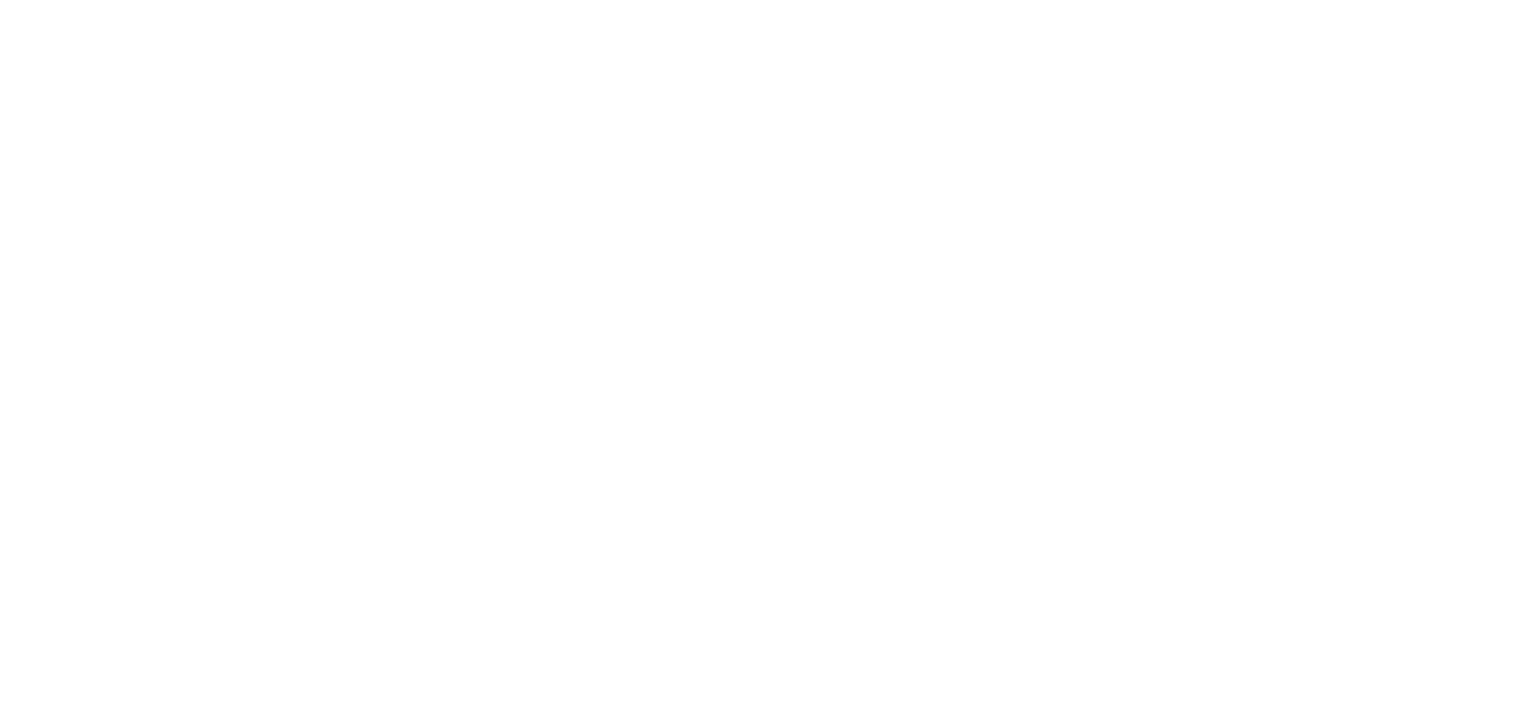 scroll, scrollTop: 0, scrollLeft: 0, axis: both 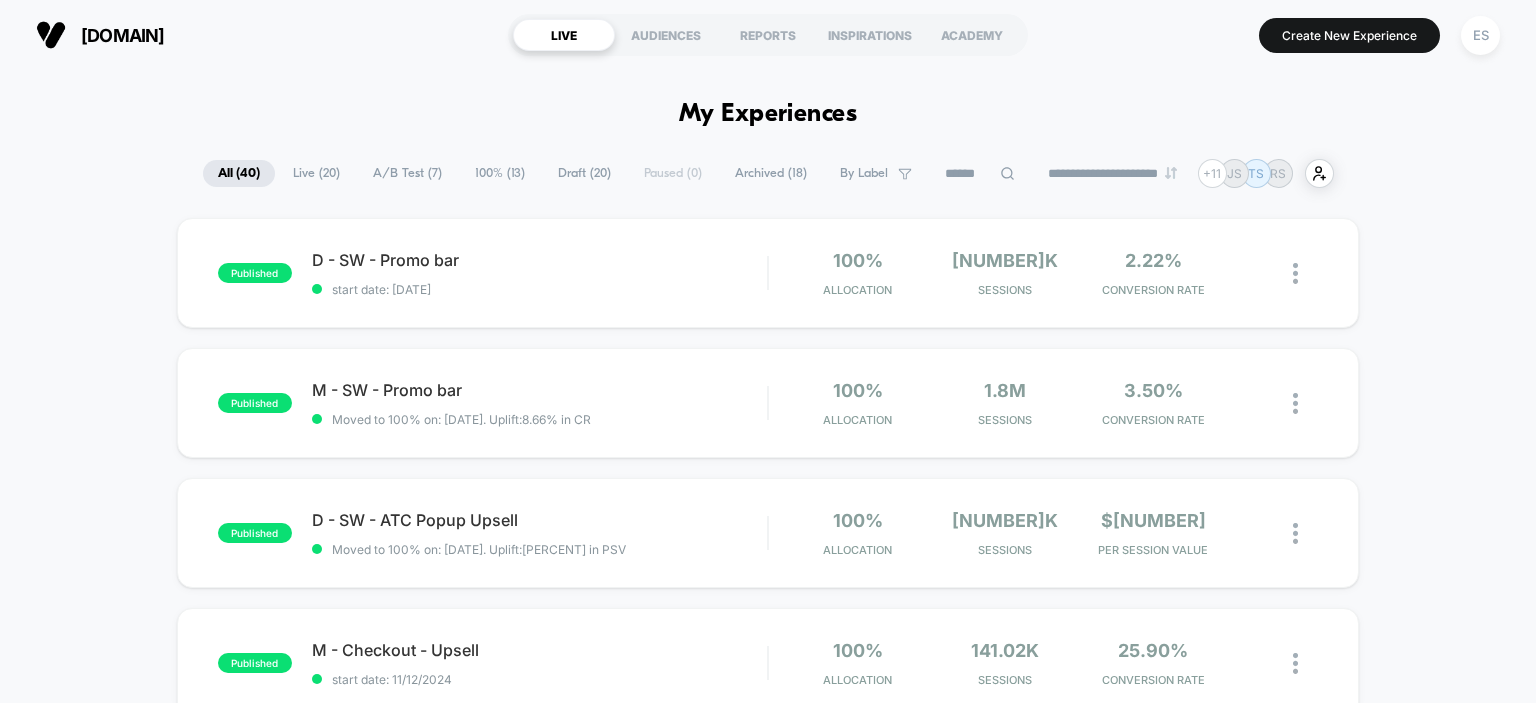 click on "ES" at bounding box center [1480, 35] 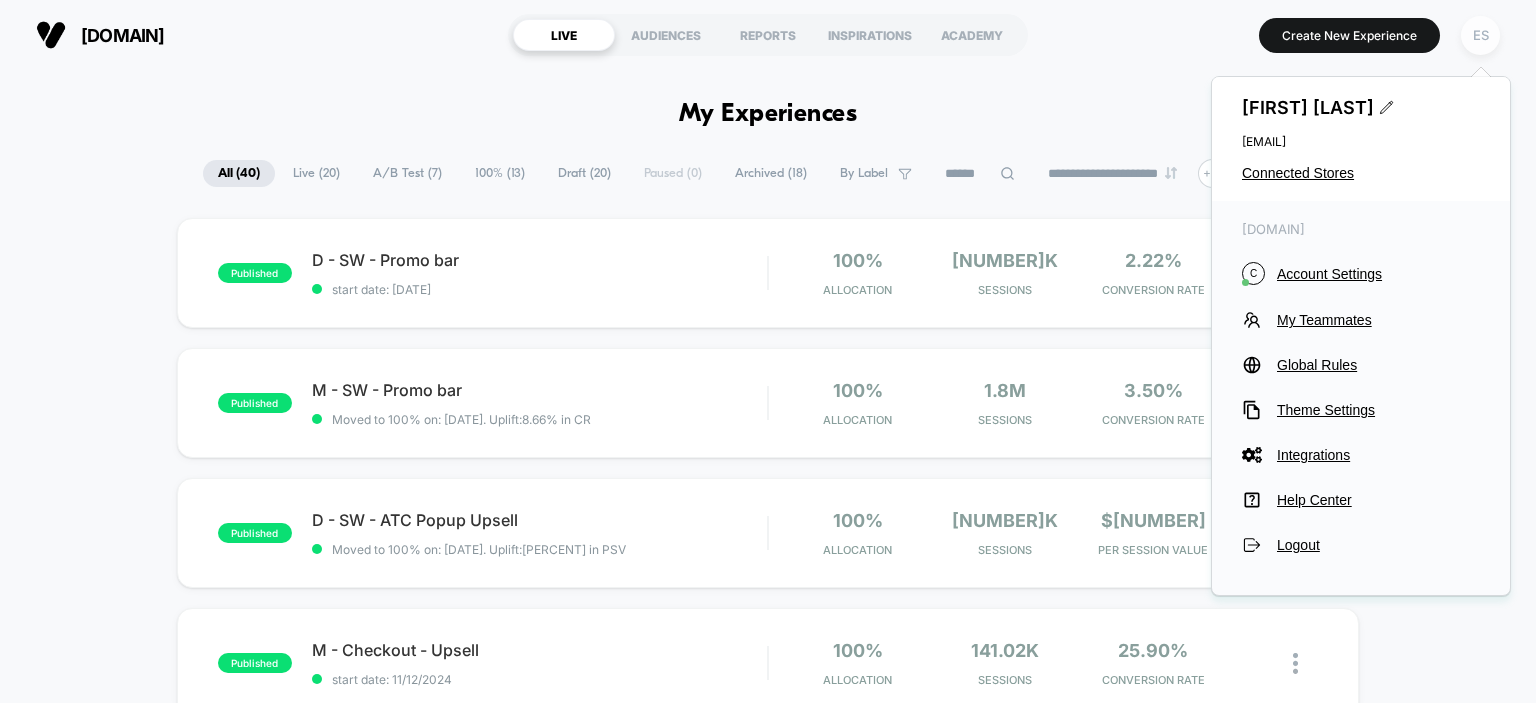 click on "ES" at bounding box center [1480, 35] 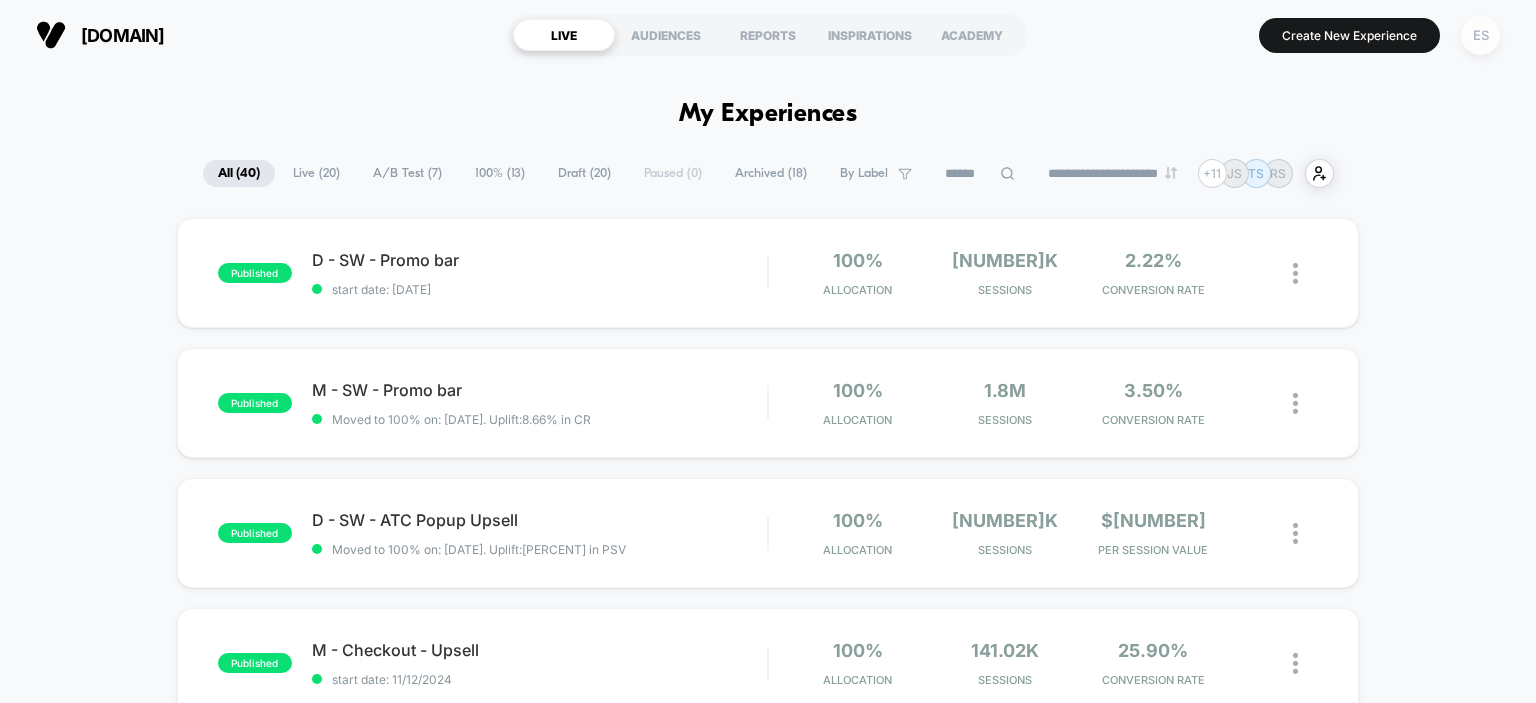 click on "ES" at bounding box center (1480, 35) 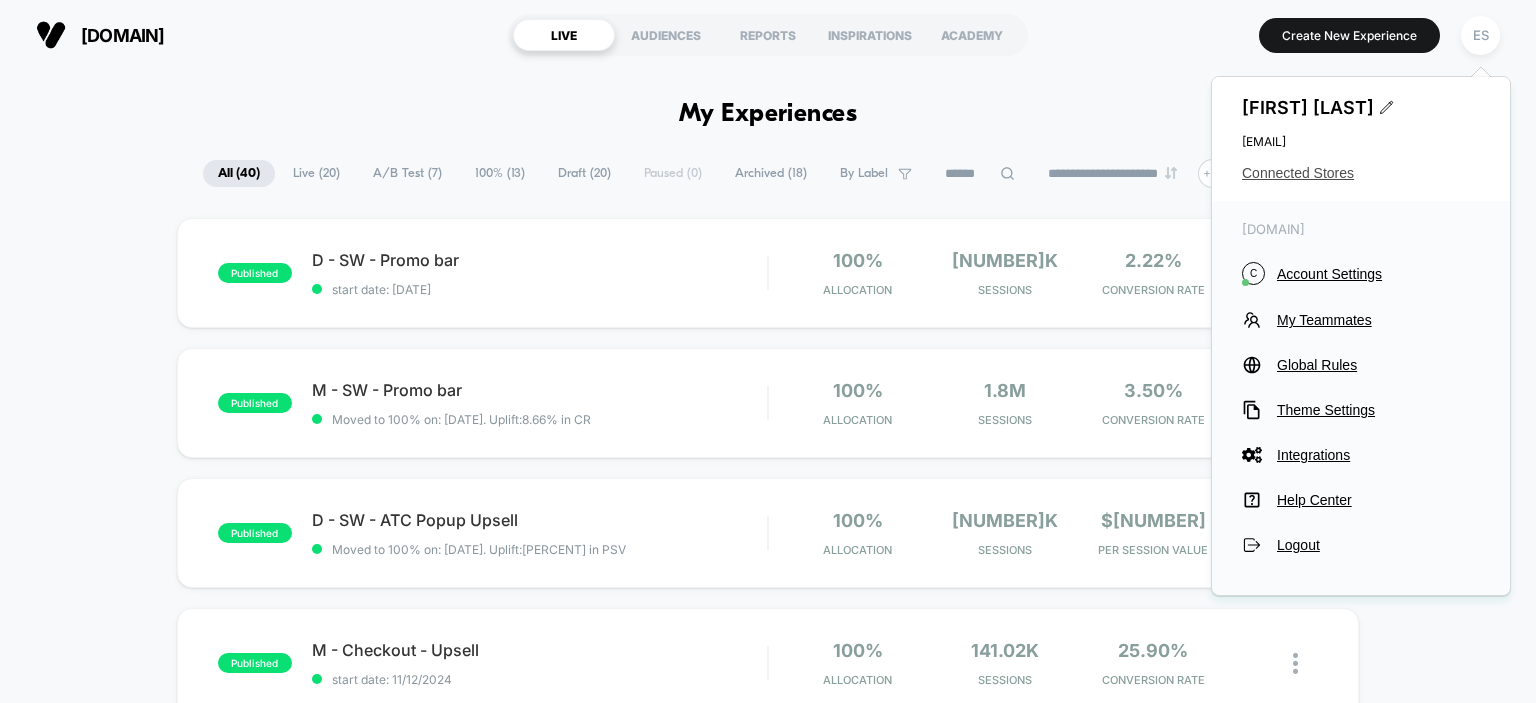 click on "Connected Stores" at bounding box center [1361, 173] 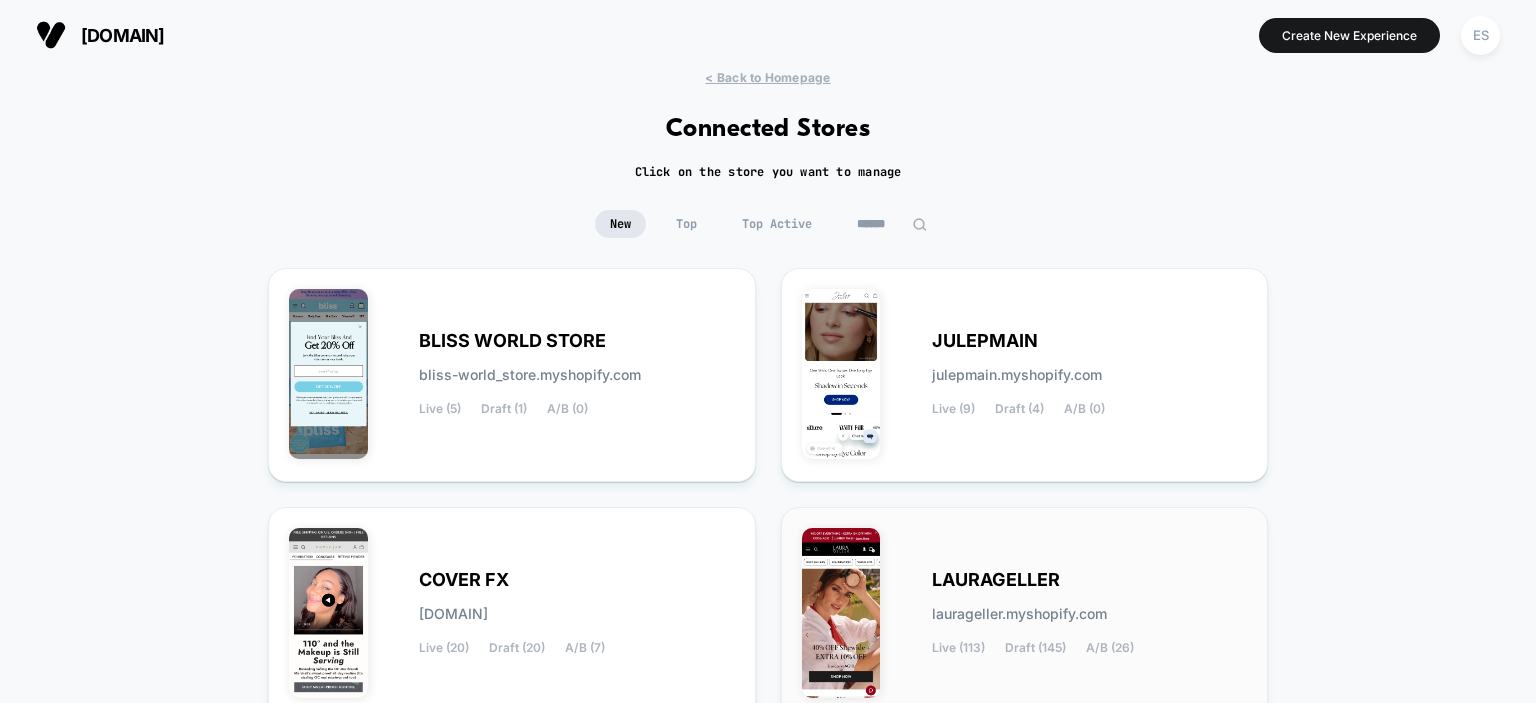 click on "LAURAGELLER [EMAIL] Live ([NUMBER]) Draft ([NUMBER]) A/B ([NUMBER])" at bounding box center (577, 375) 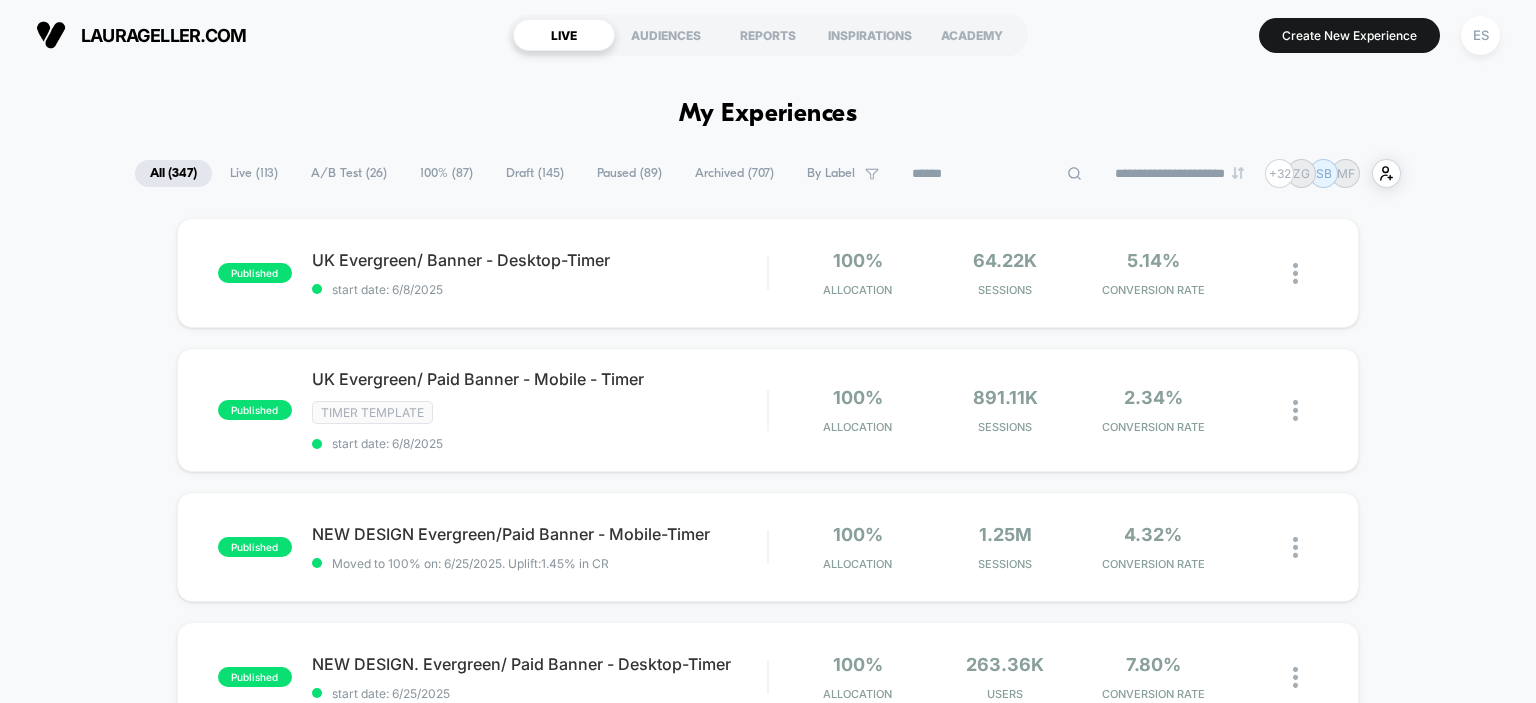 click at bounding box center [997, 174] 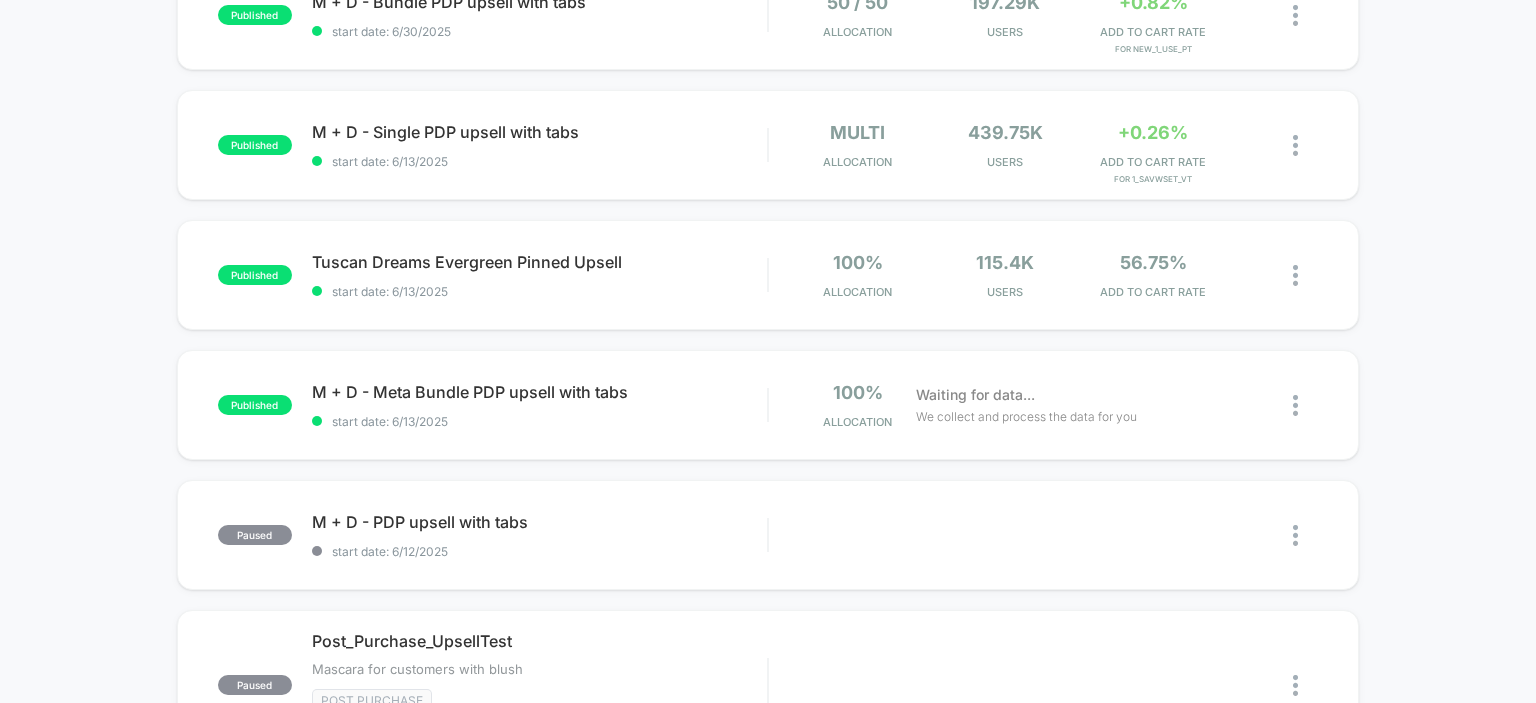 scroll, scrollTop: 0, scrollLeft: 0, axis: both 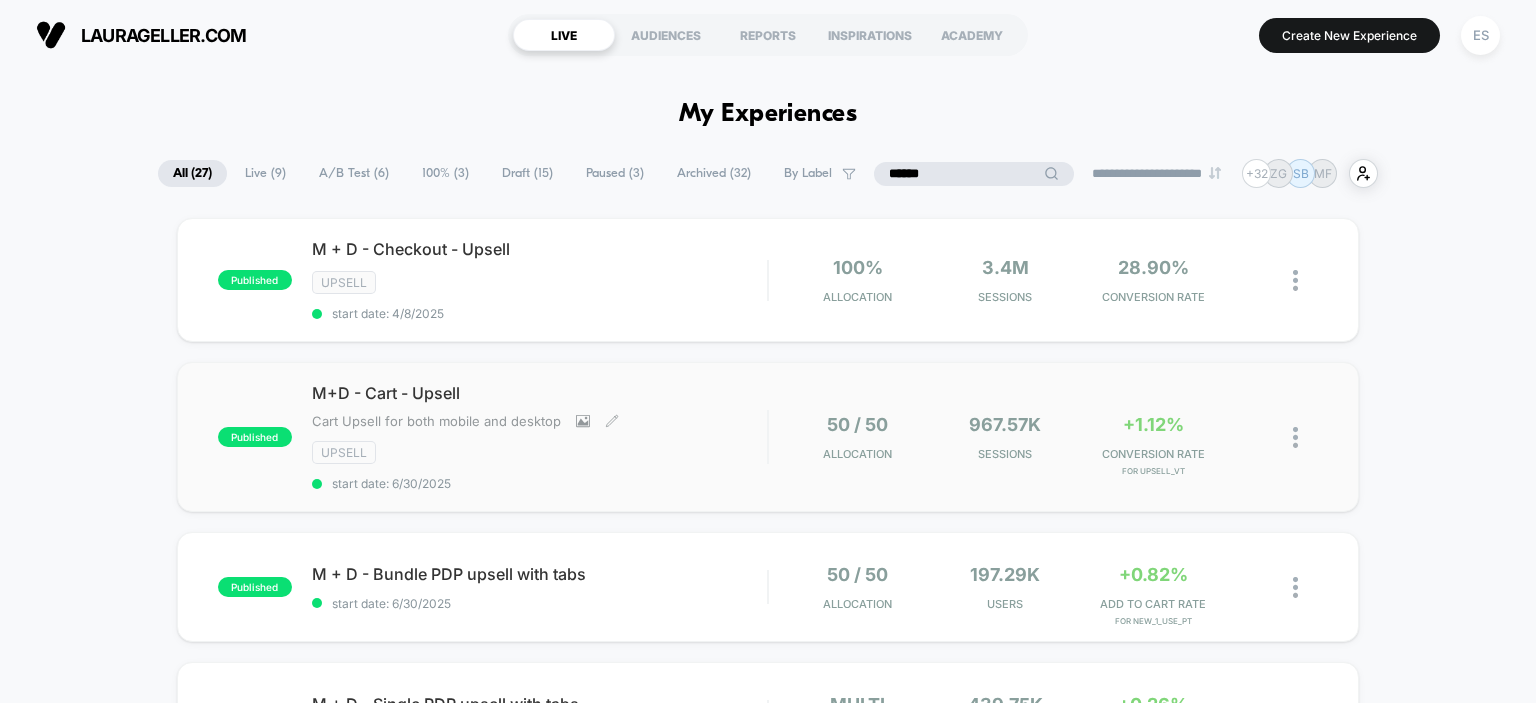 type on "******" 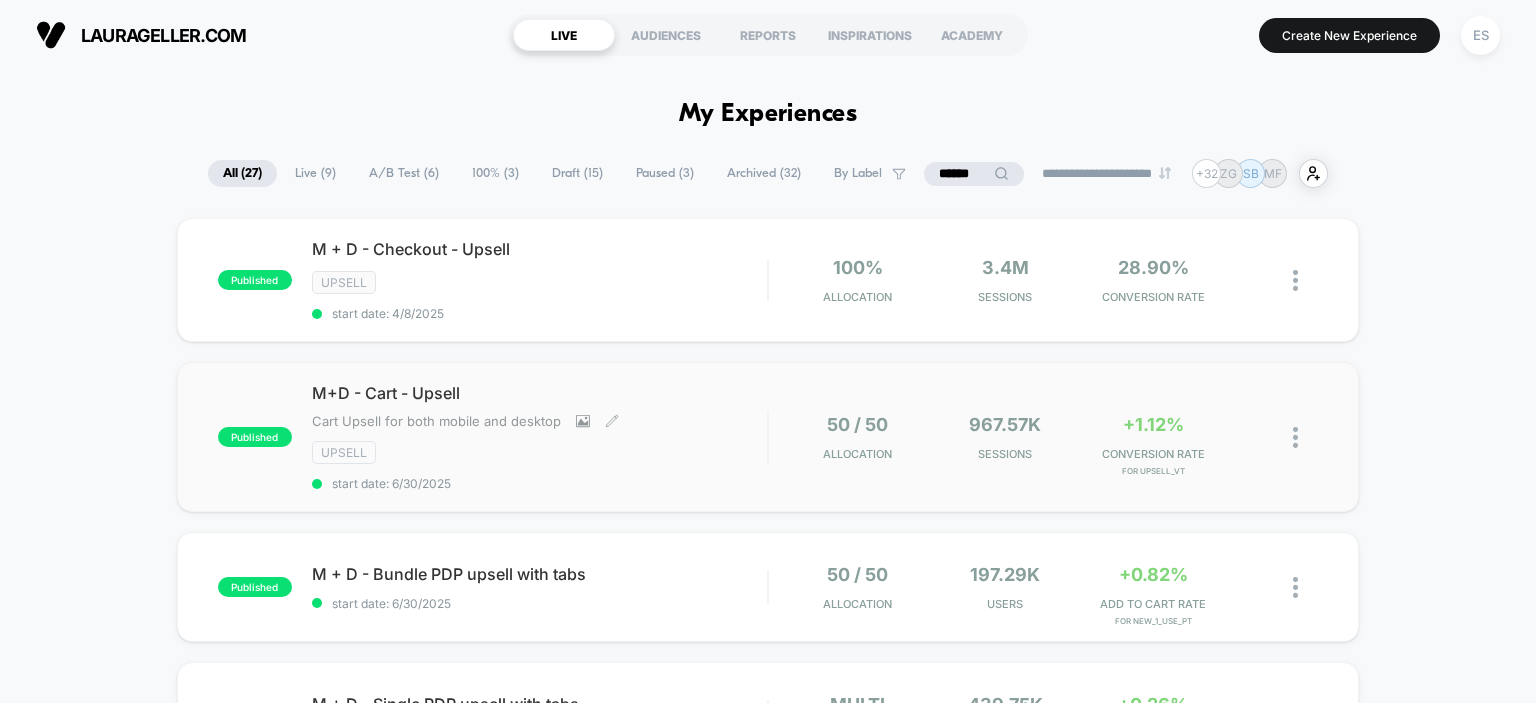 click on "M+D - Cart - Upsell" at bounding box center [540, 393] 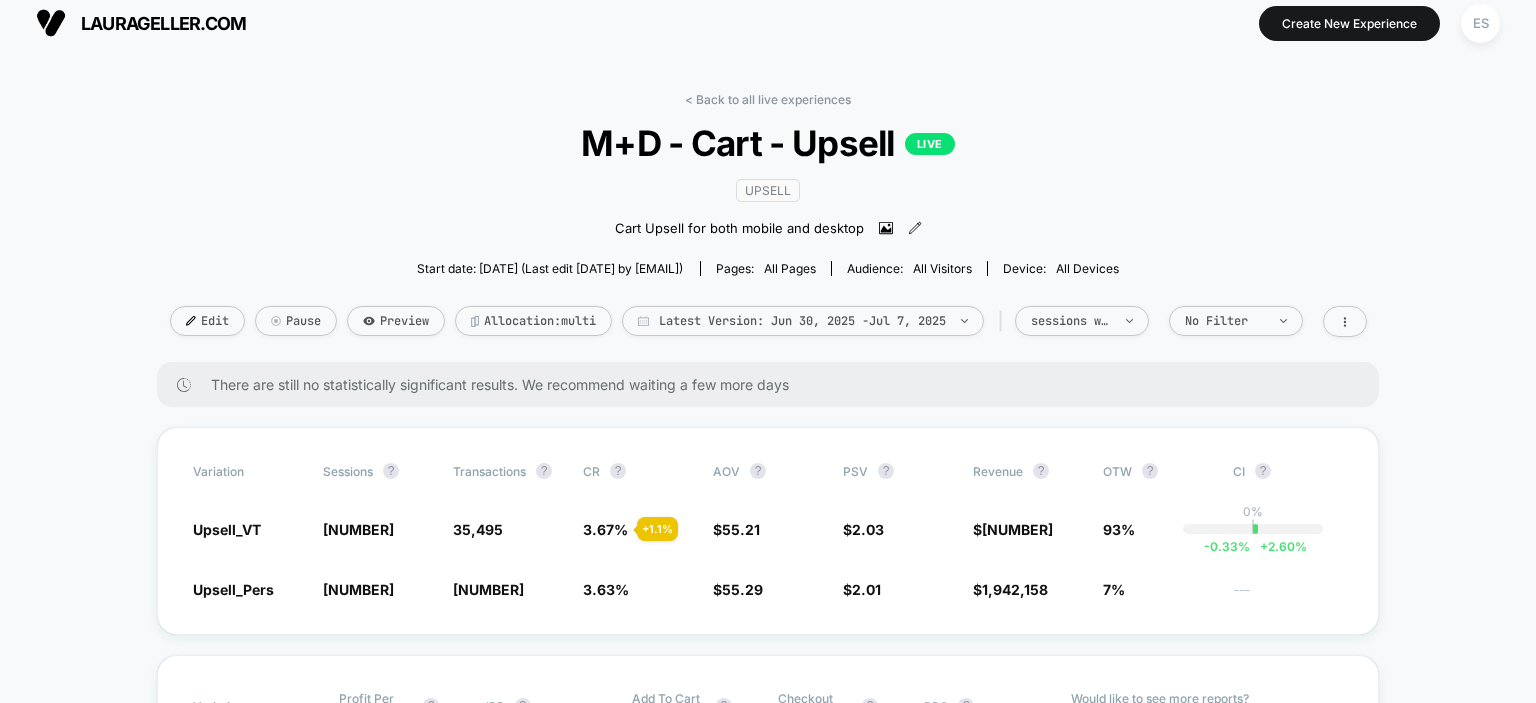 scroll, scrollTop: 22, scrollLeft: 0, axis: vertical 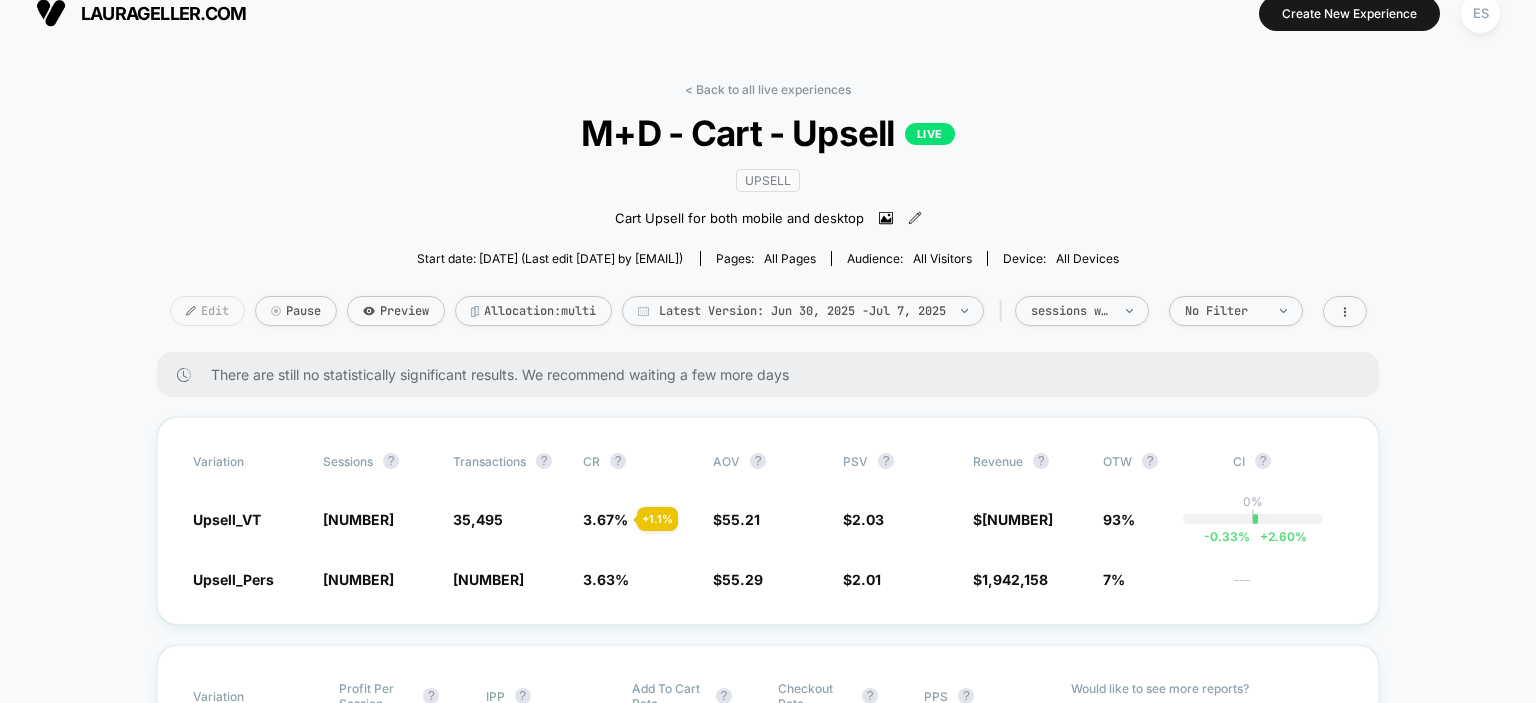 click on "Edit" at bounding box center [207, 311] 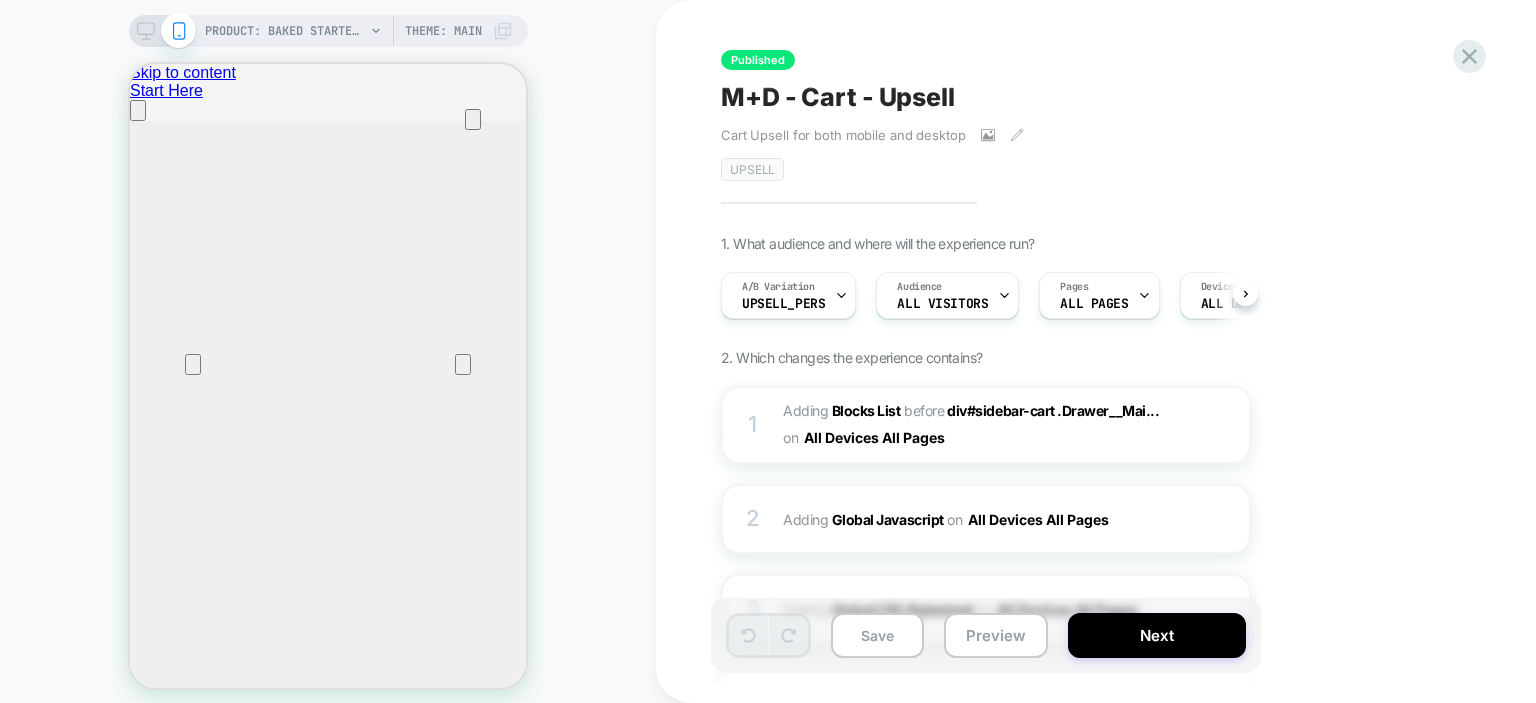scroll, scrollTop: 0, scrollLeft: 0, axis: both 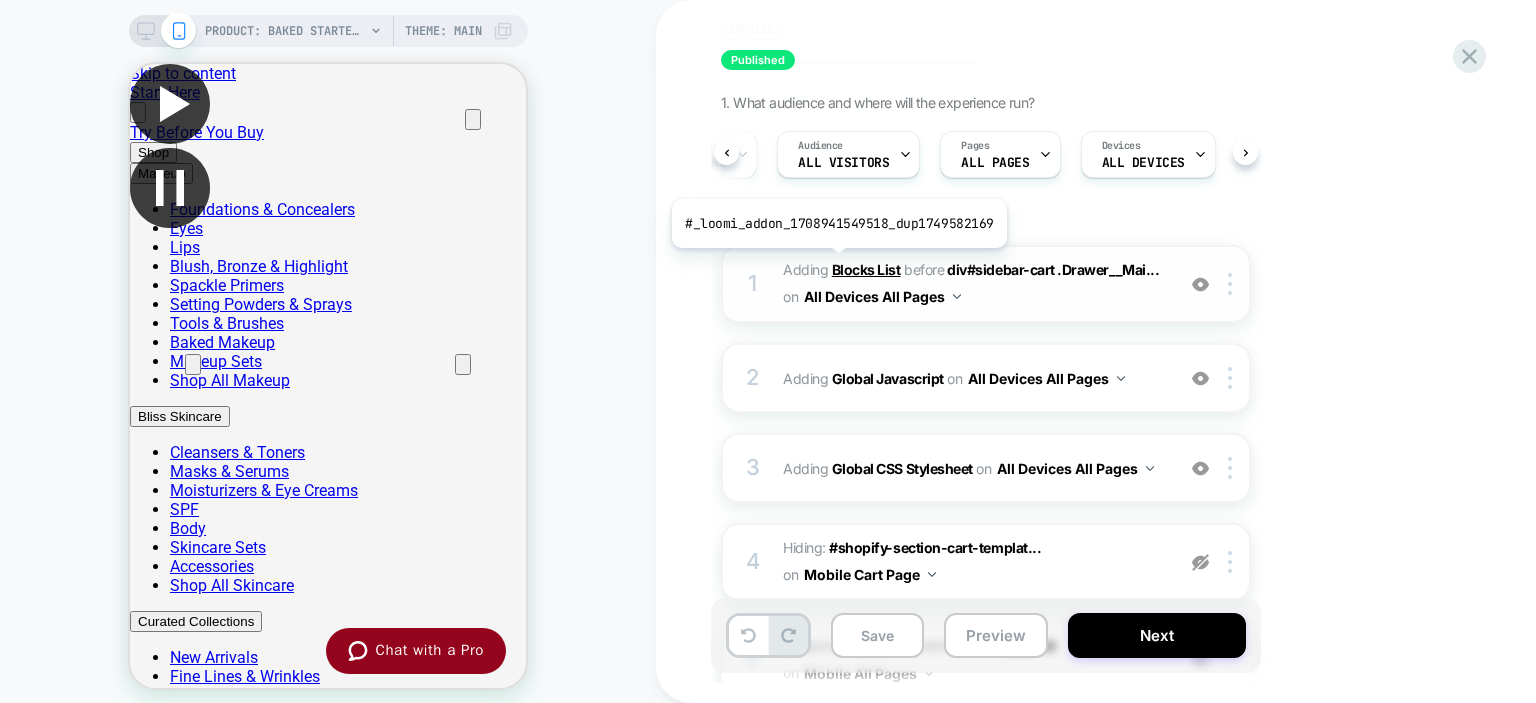 click on "Blocks List" at bounding box center [866, 269] 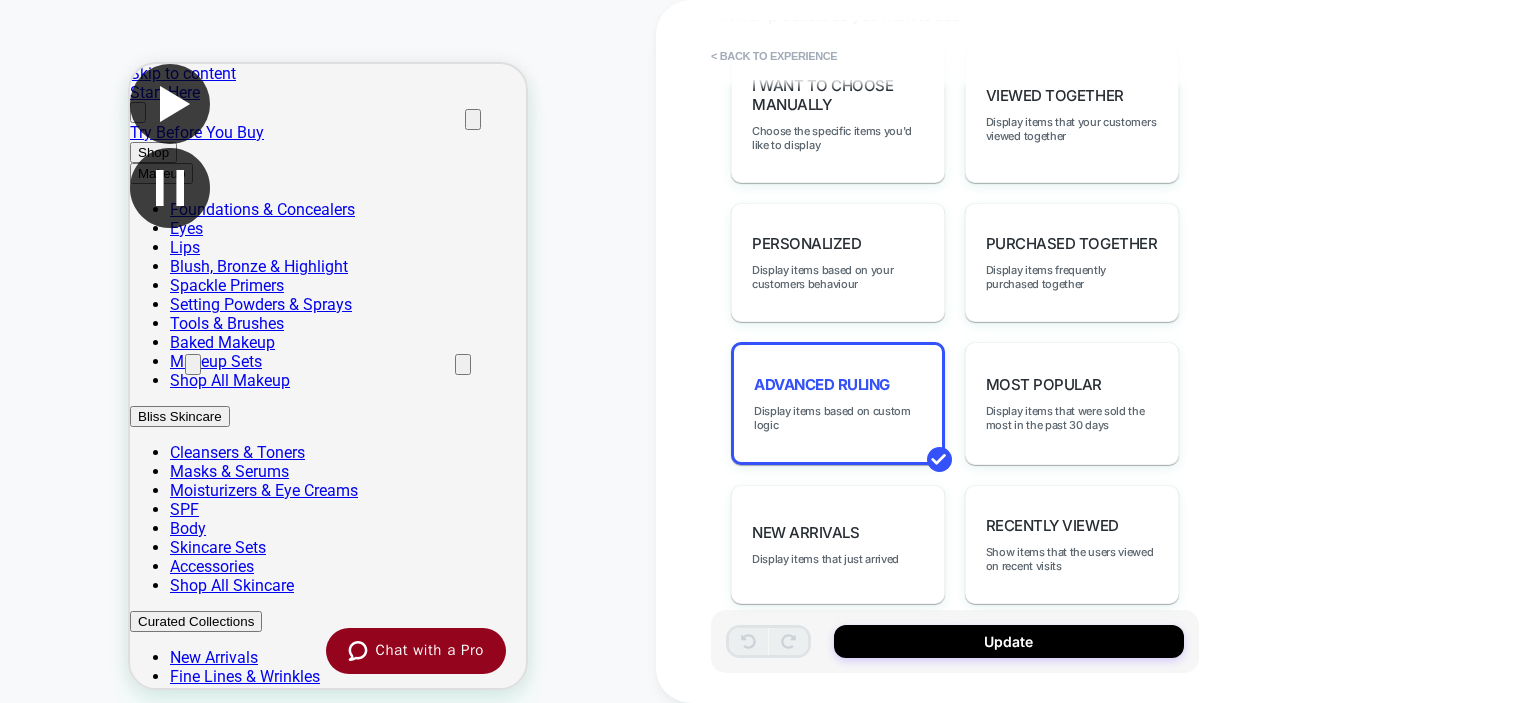 scroll, scrollTop: 792, scrollLeft: 0, axis: vertical 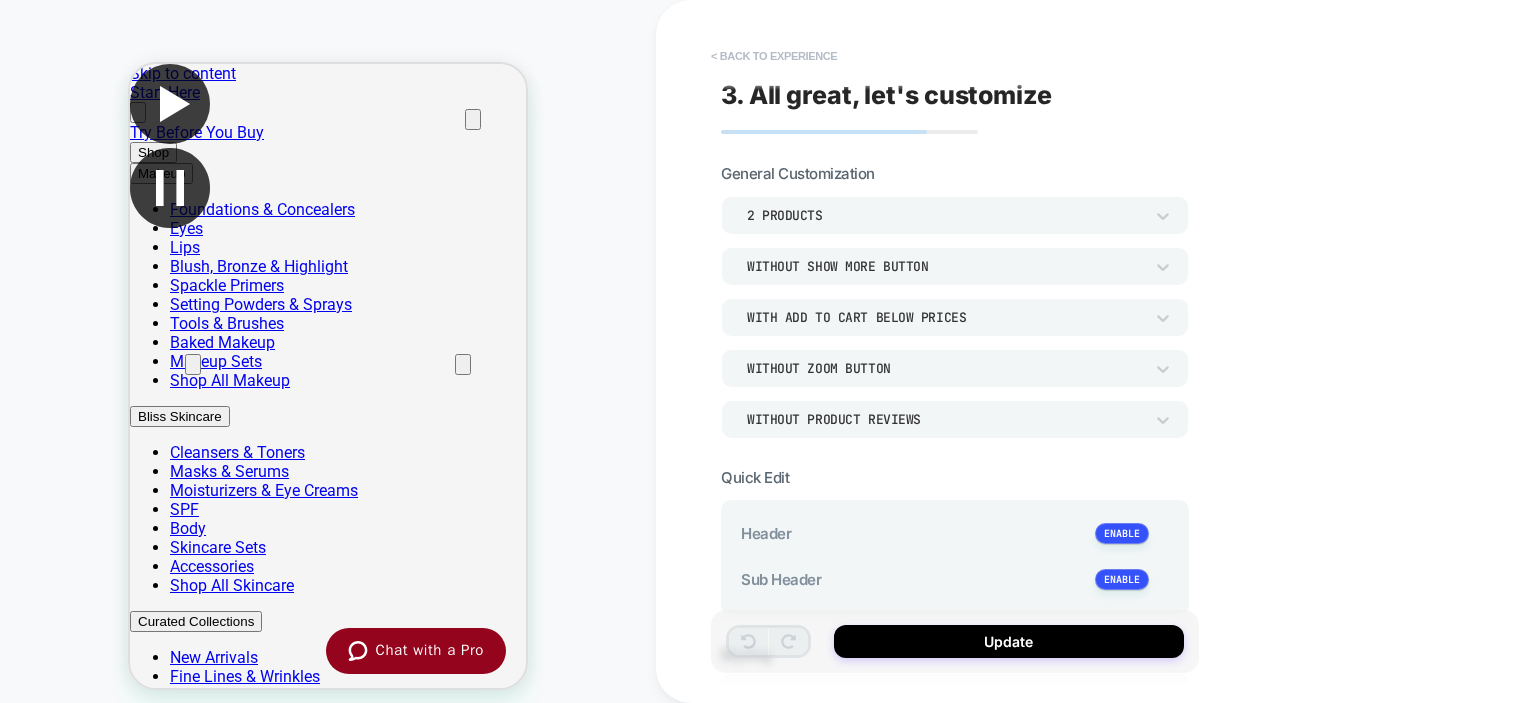 click on "< Back to experience" at bounding box center [774, 56] 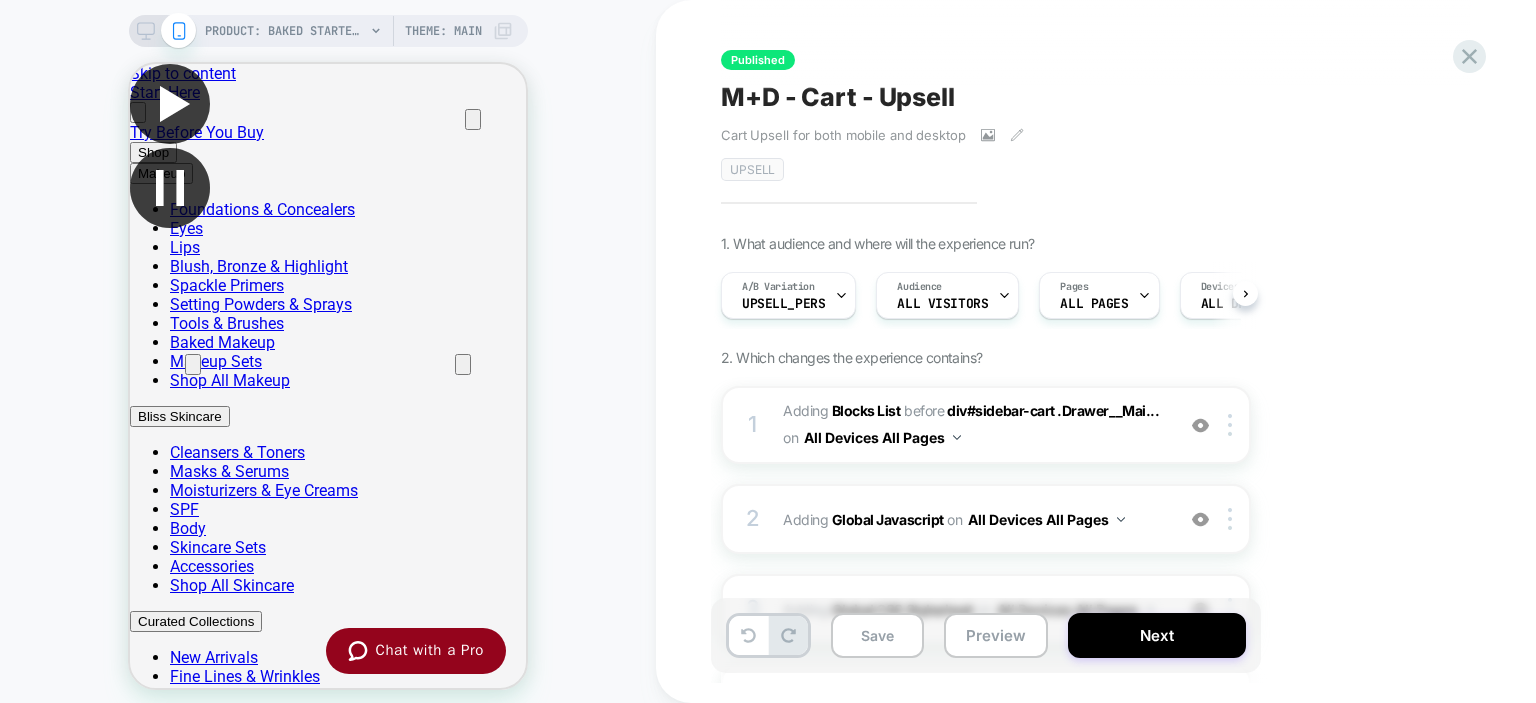scroll, scrollTop: 0, scrollLeft: 0, axis: both 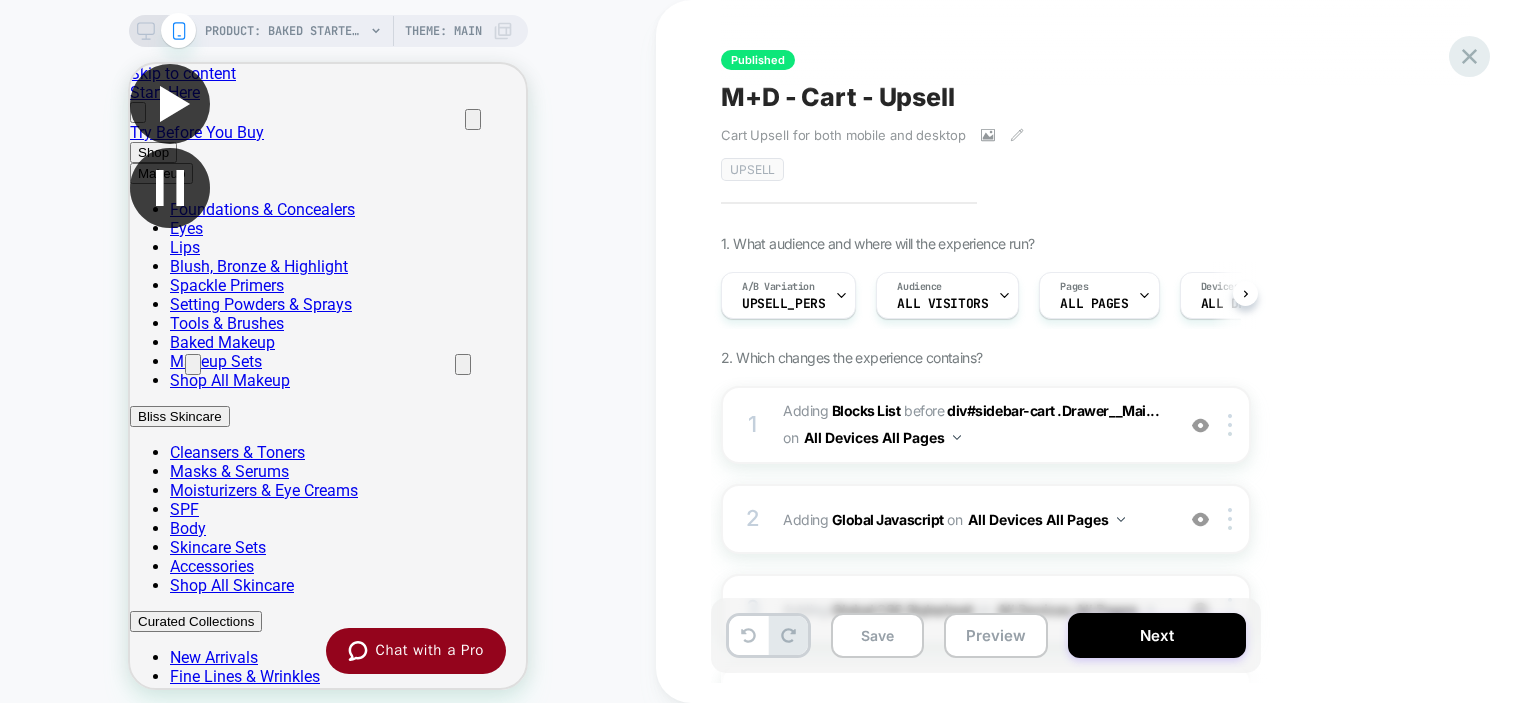 click at bounding box center [1469, 56] 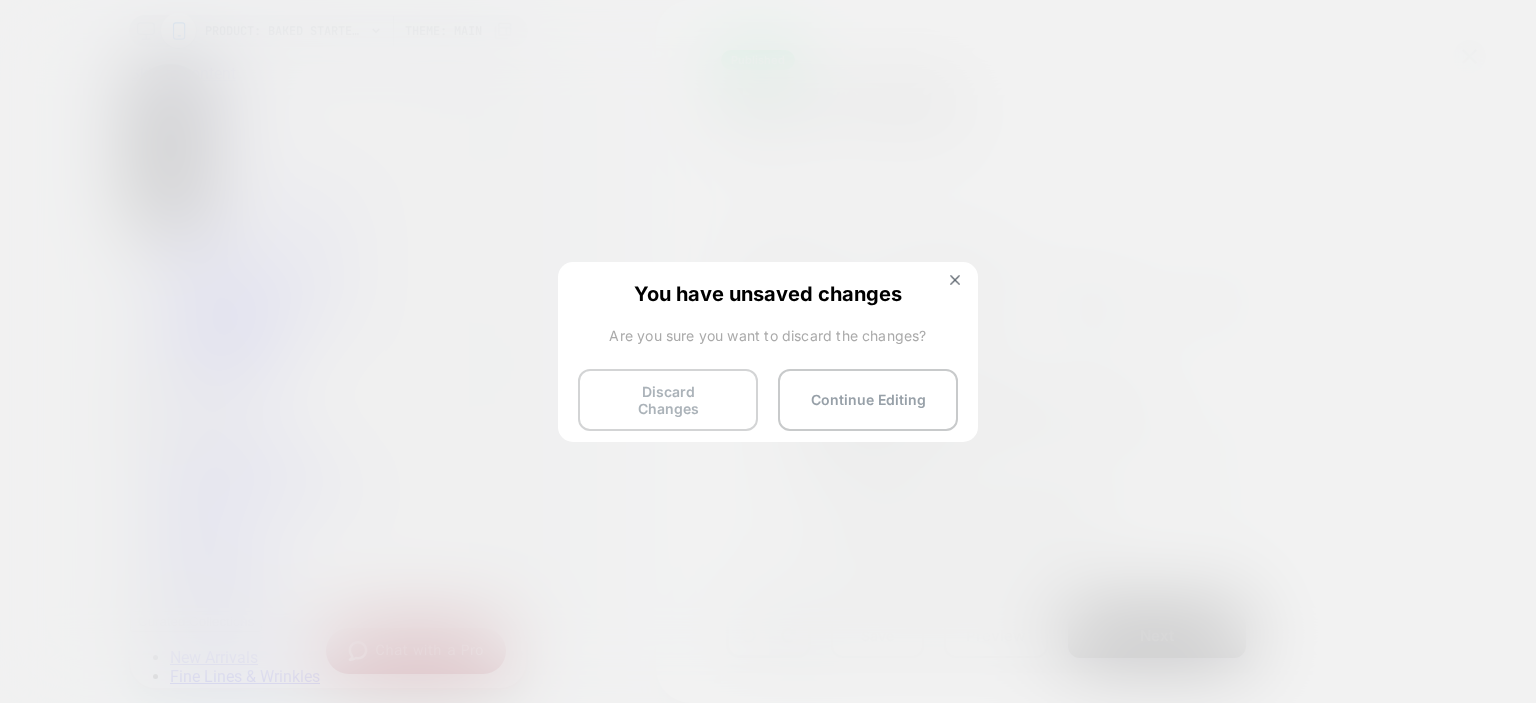 click on "Discard Changes" at bounding box center (668, 400) 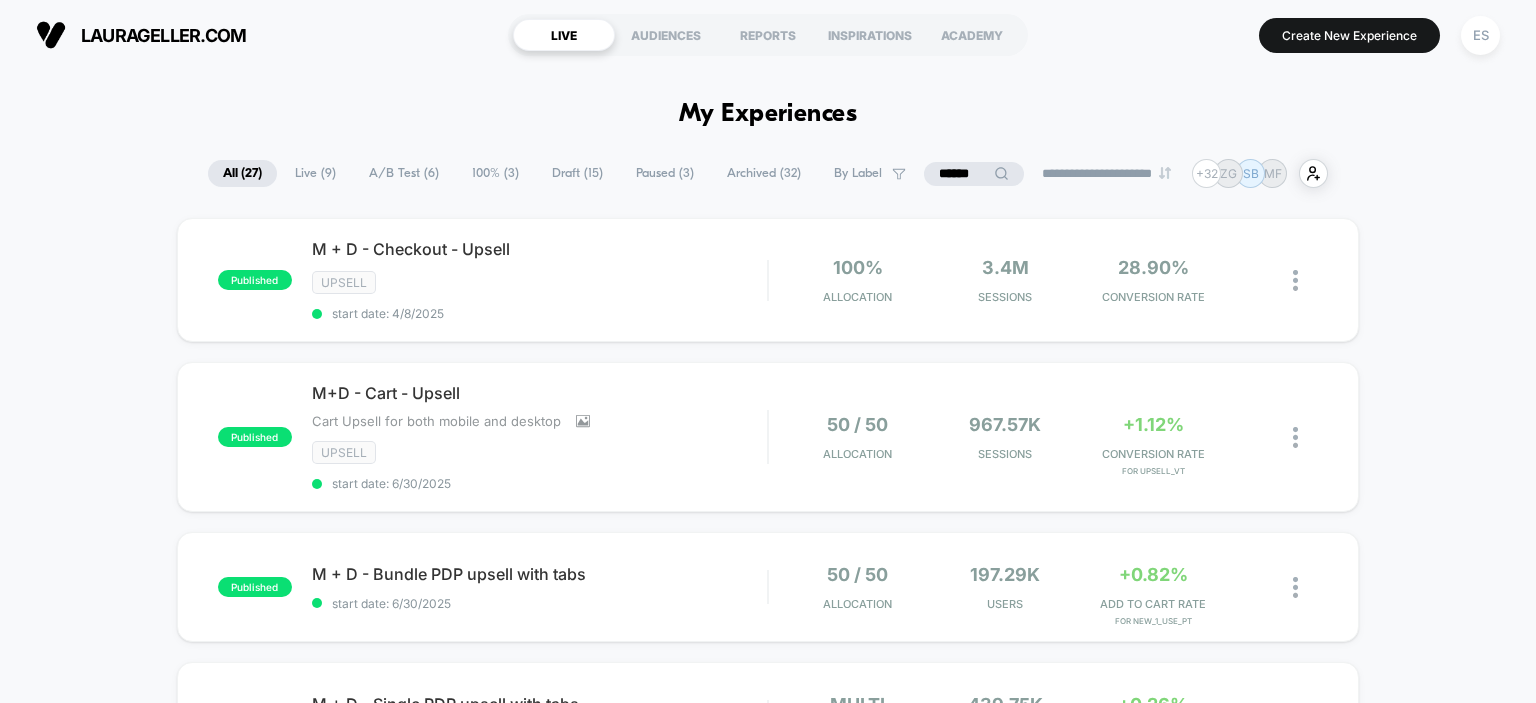 click on "******" at bounding box center (974, 174) 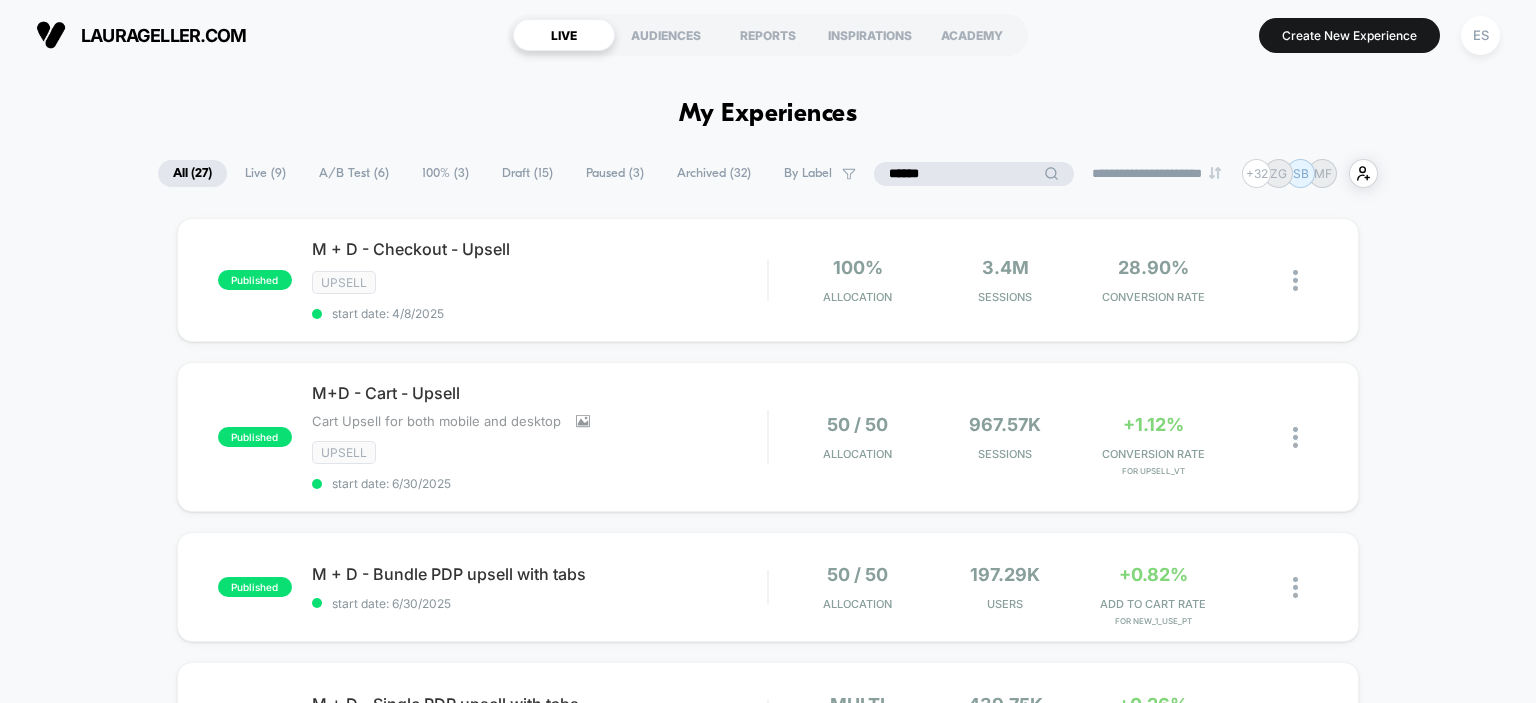 drag, startPoint x: 919, startPoint y: 178, endPoint x: 844, endPoint y: 177, distance: 75.00667 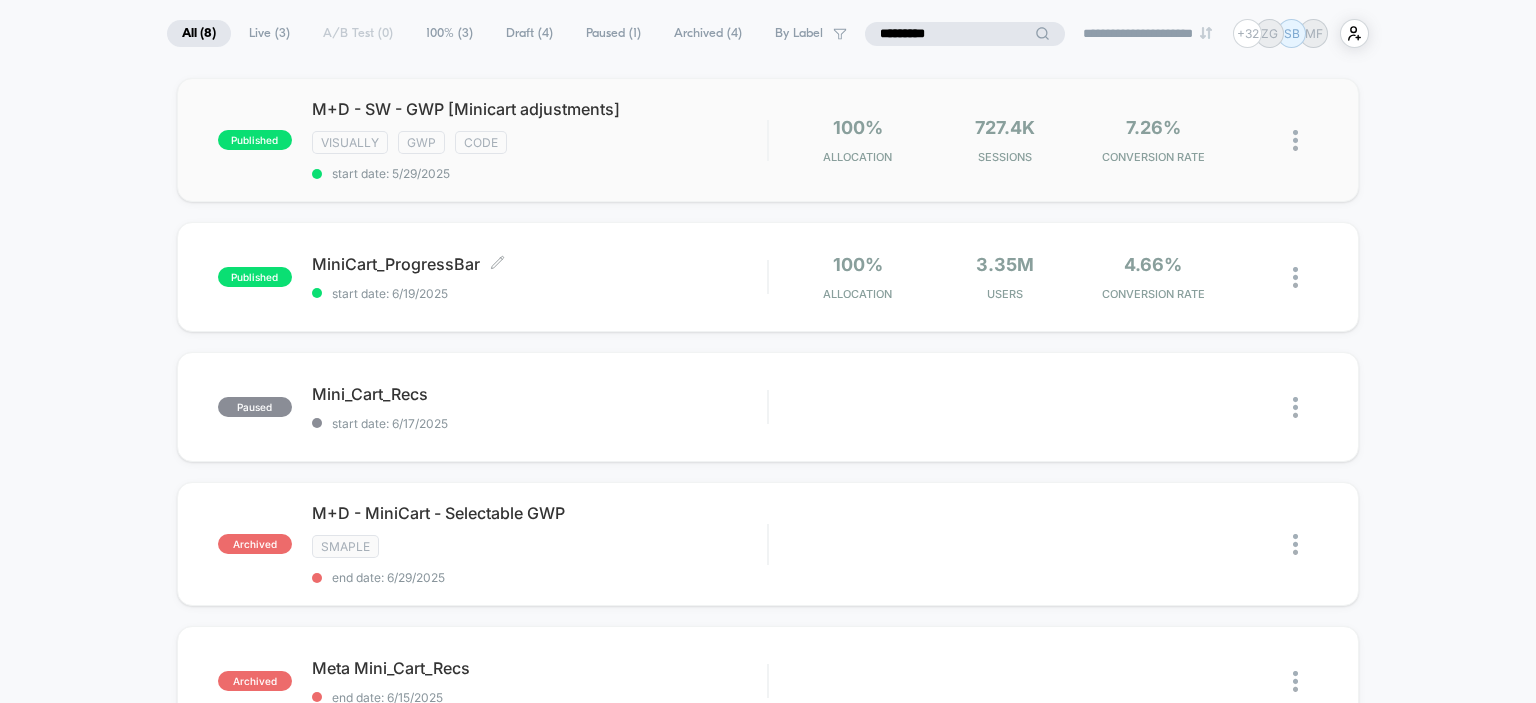 scroll, scrollTop: 0, scrollLeft: 0, axis: both 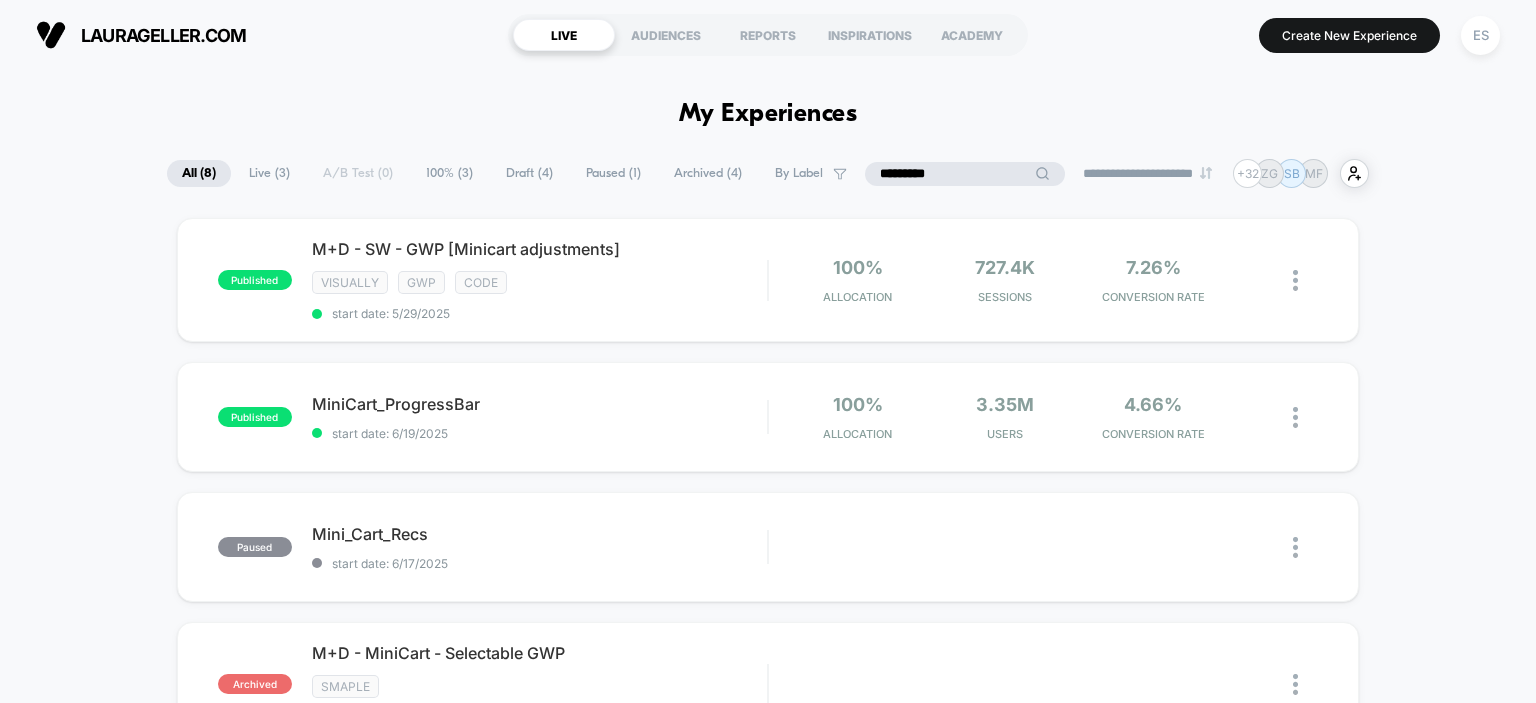 drag, startPoint x: 916, startPoint y: 171, endPoint x: 802, endPoint y: 158, distance: 114.73883 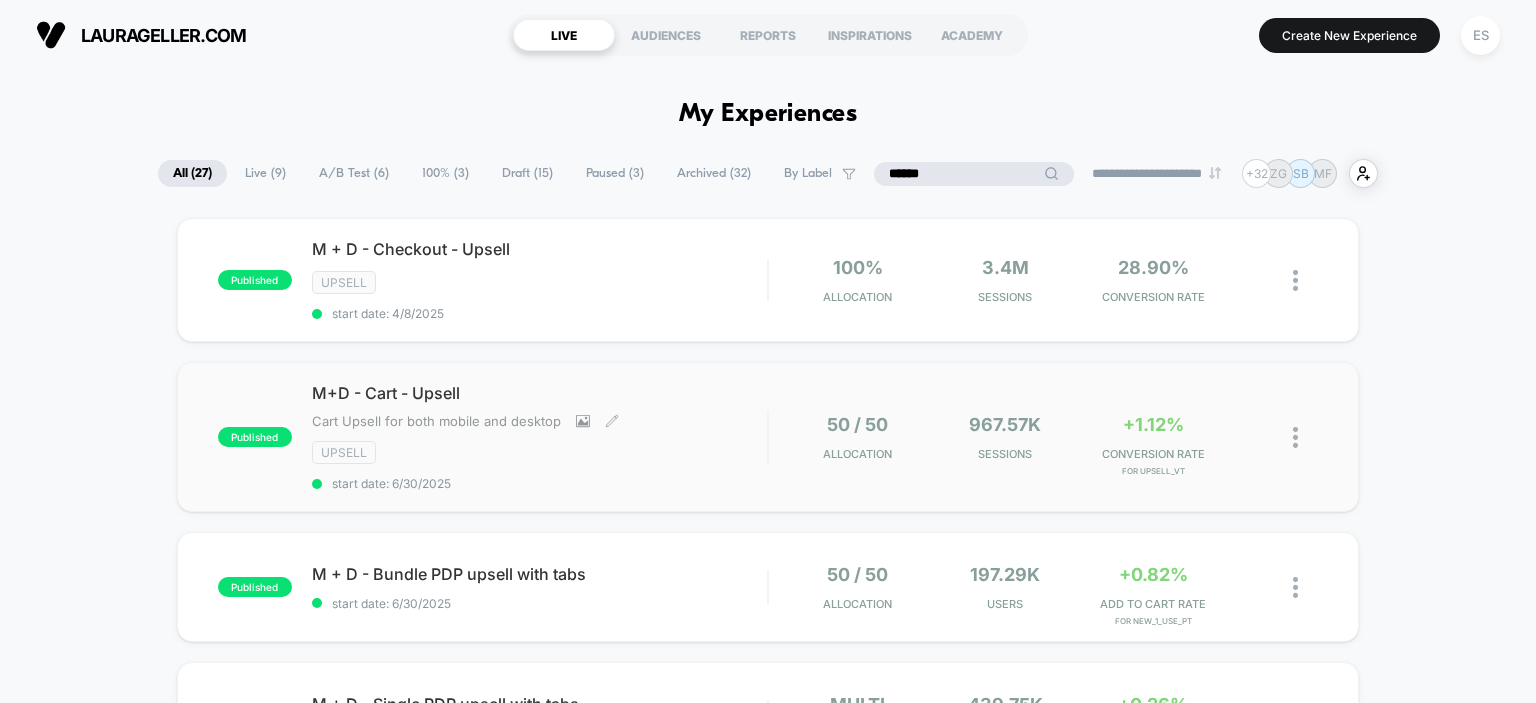 click on "M+D - Cart - Upsell" at bounding box center [540, 393] 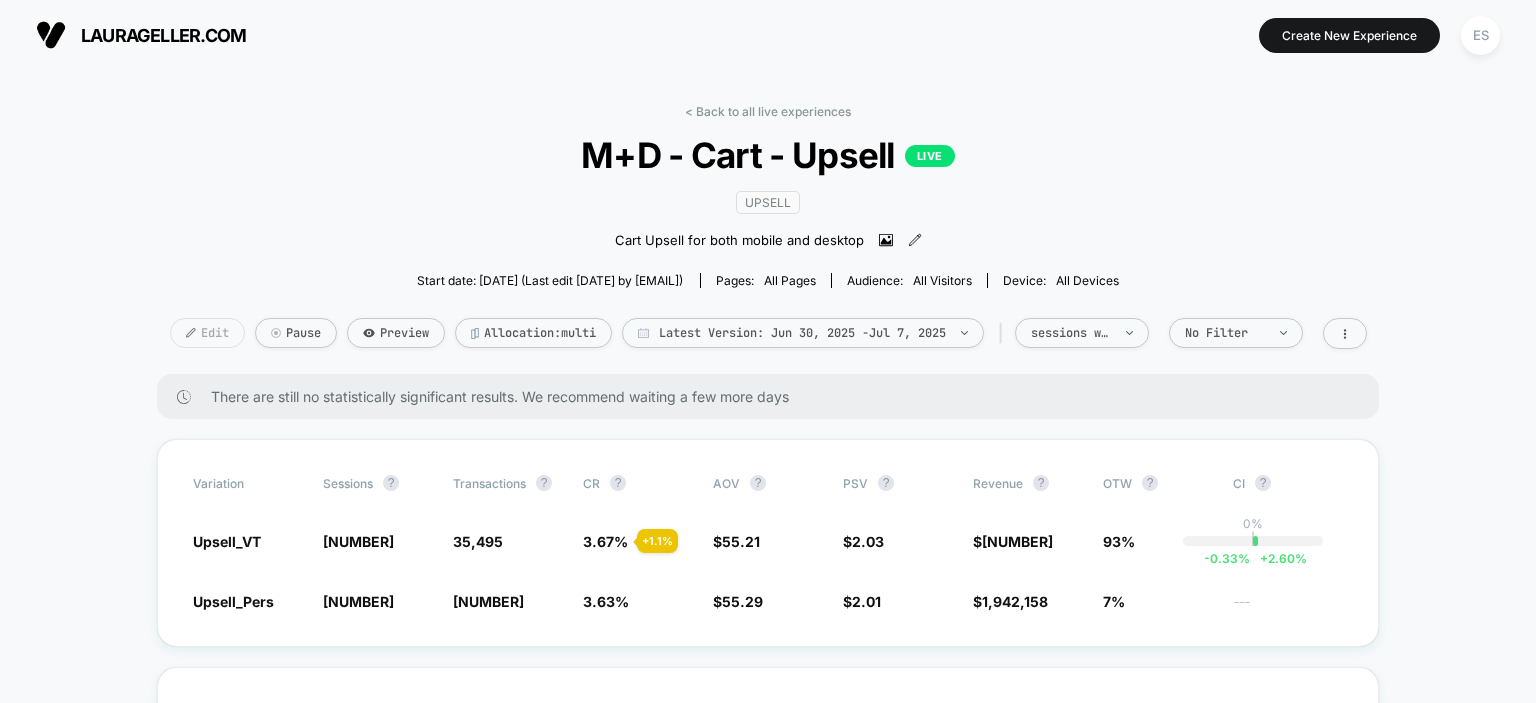 click on "Edit" at bounding box center (207, 333) 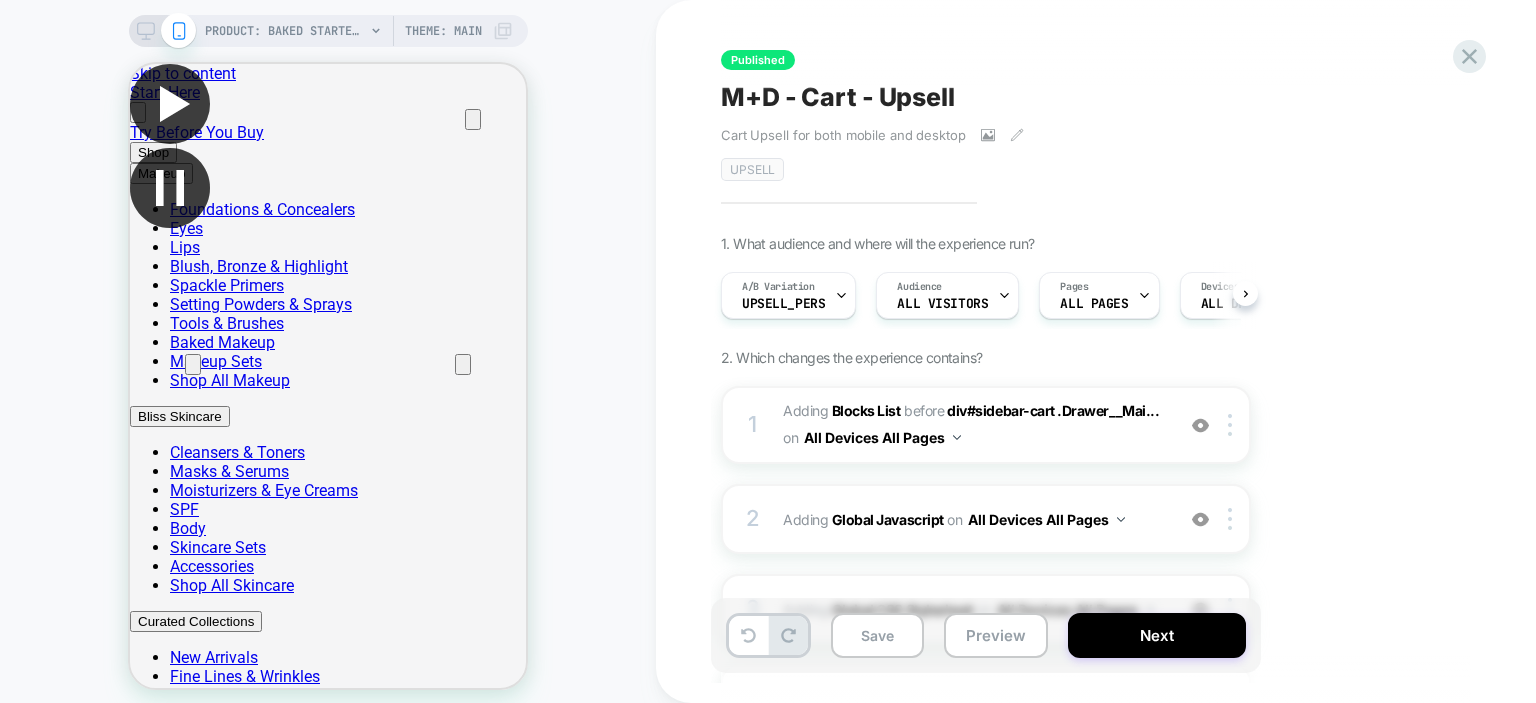 scroll, scrollTop: 0, scrollLeft: 0, axis: both 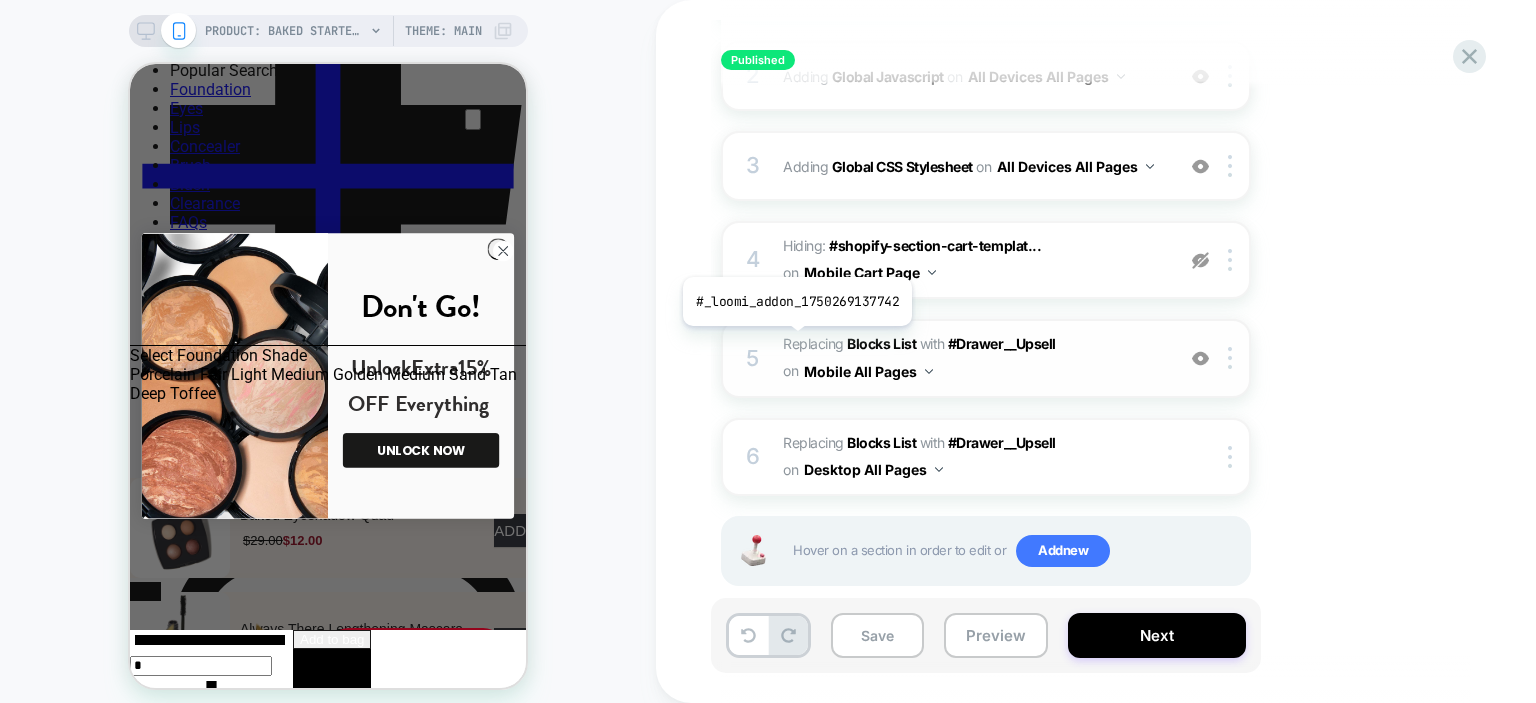 click on "Replacing   Blocks List" at bounding box center (849, 343) 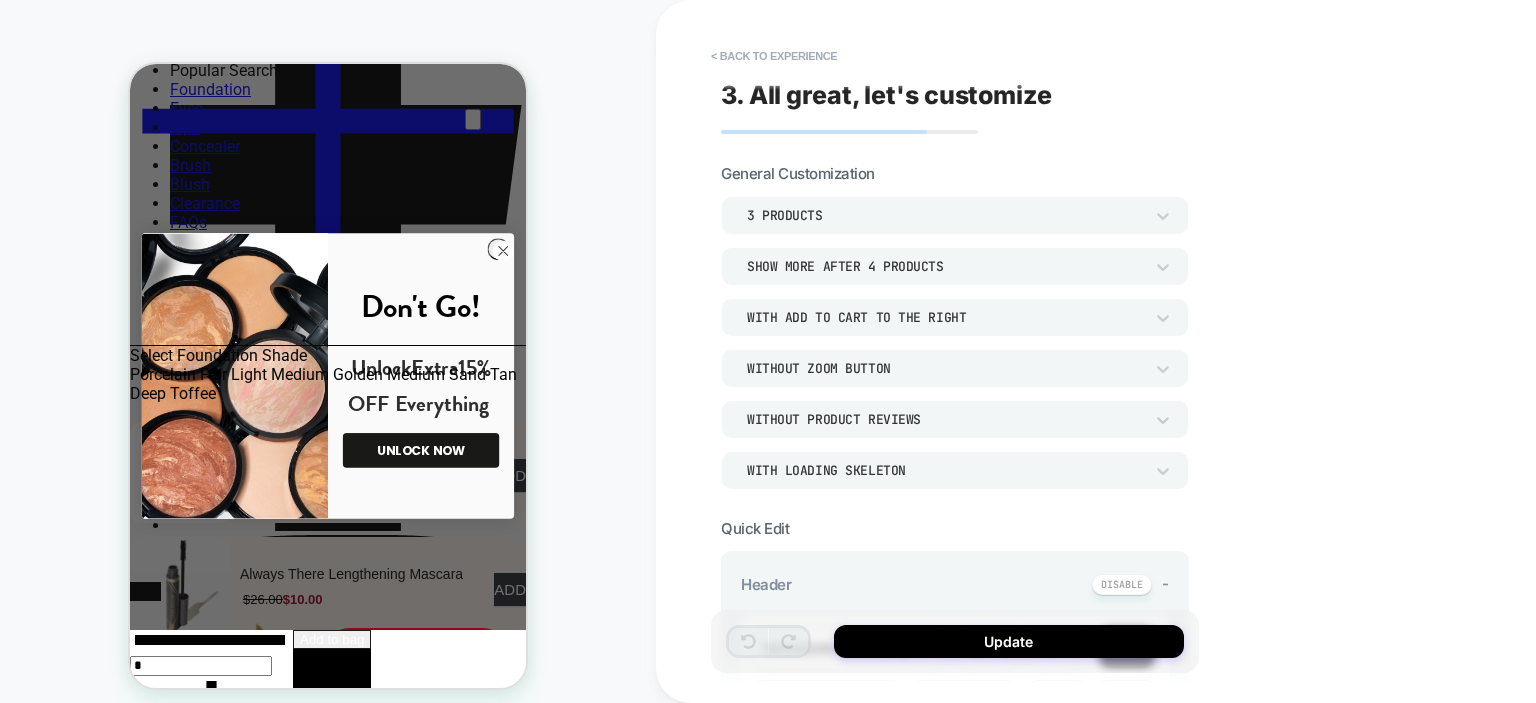 scroll, scrollTop: 0, scrollLeft: 0, axis: both 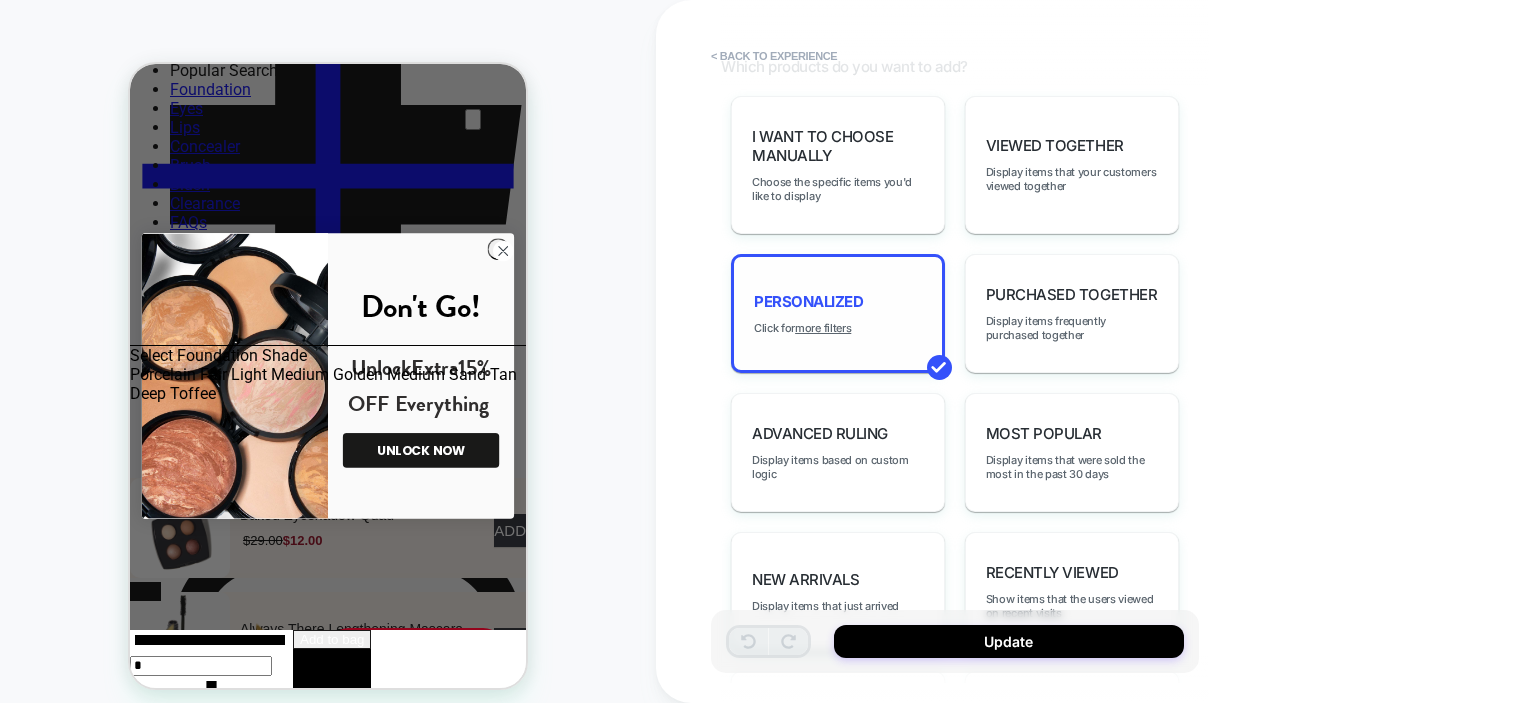 click on "personalized" at bounding box center (808, 301) 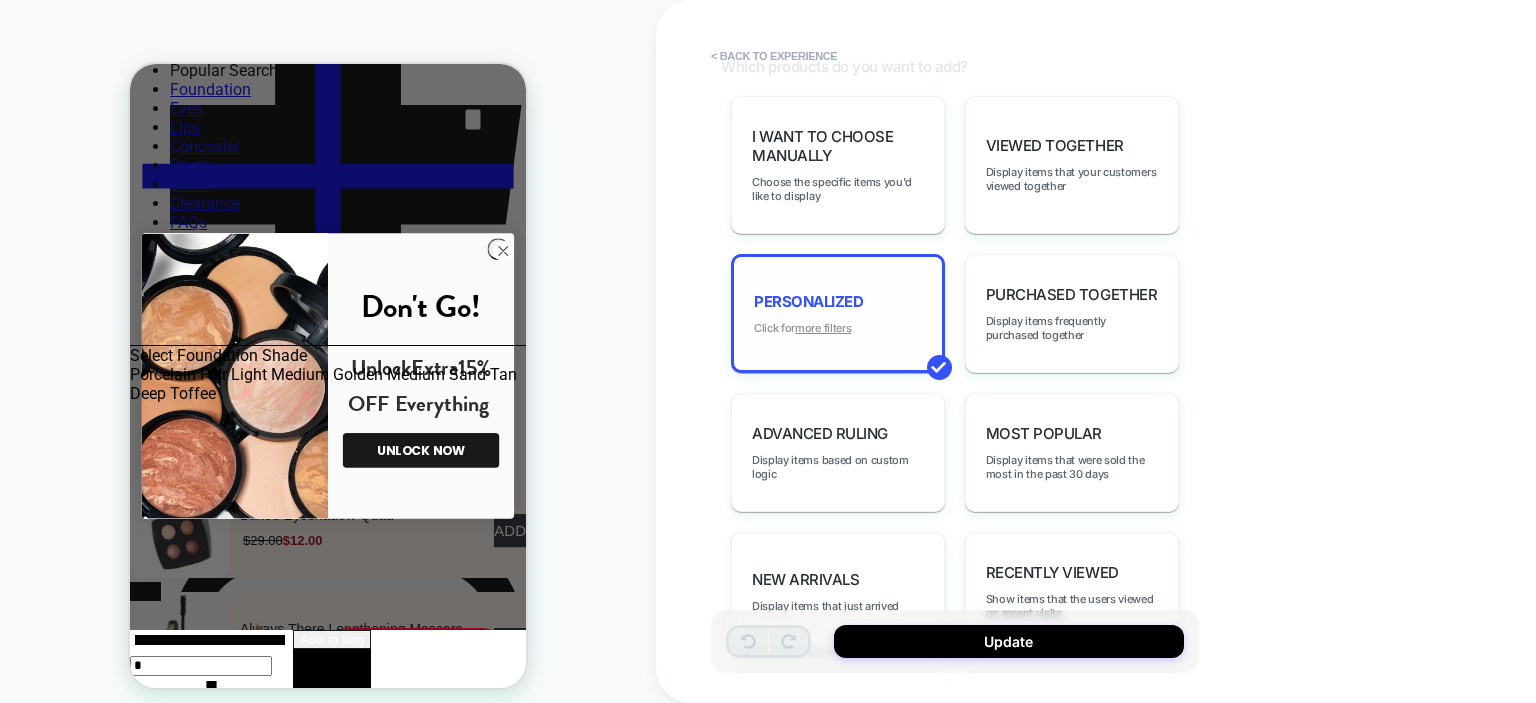 click on "more filters" at bounding box center [823, 328] 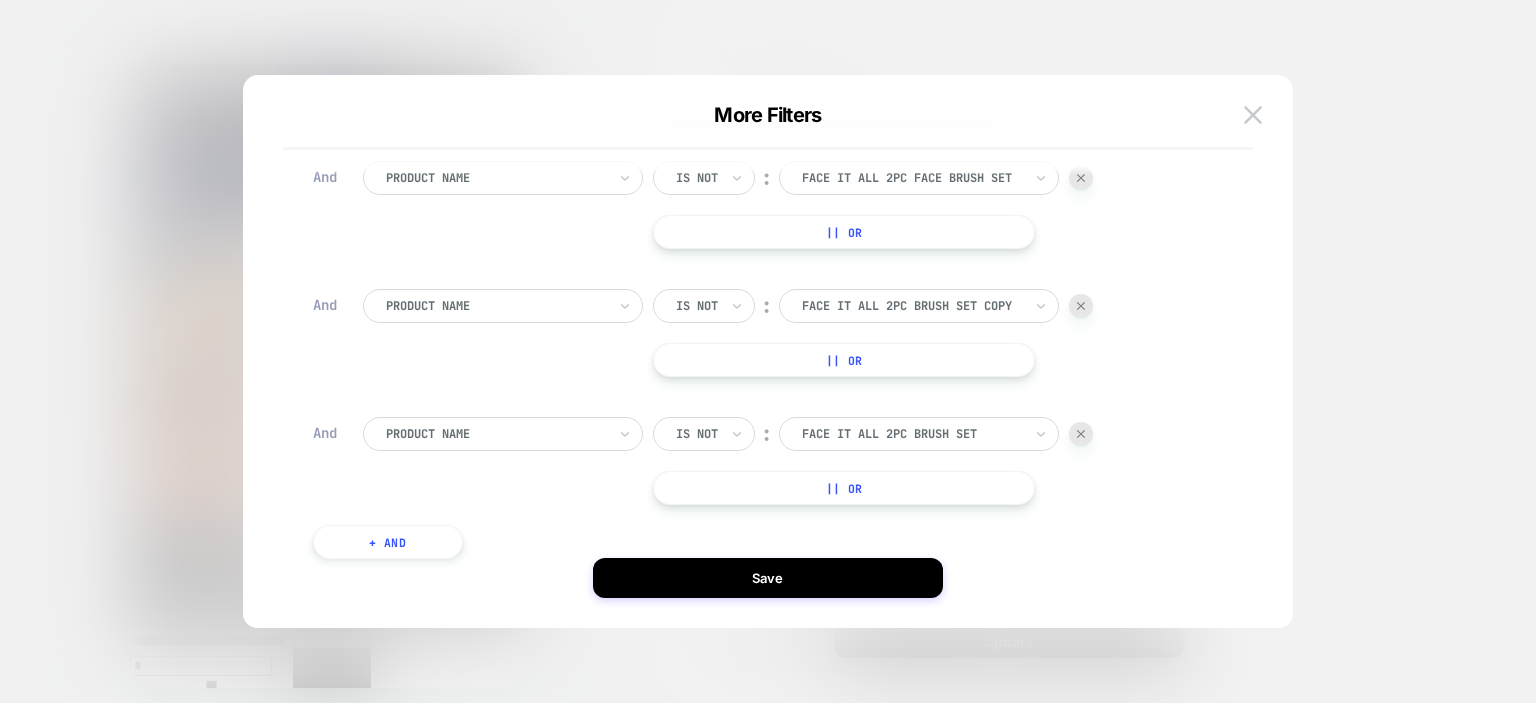 scroll, scrollTop: 400, scrollLeft: 0, axis: vertical 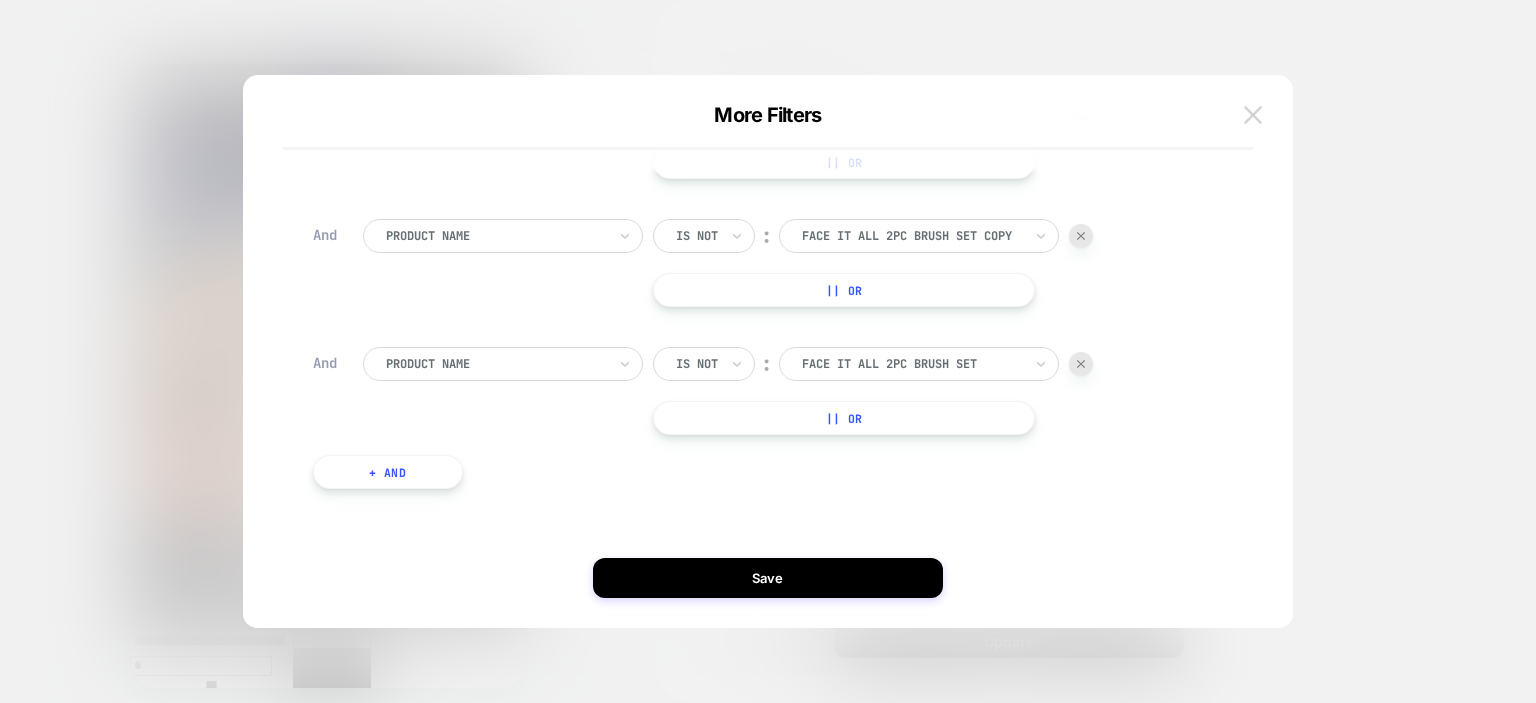 click at bounding box center [1253, 114] 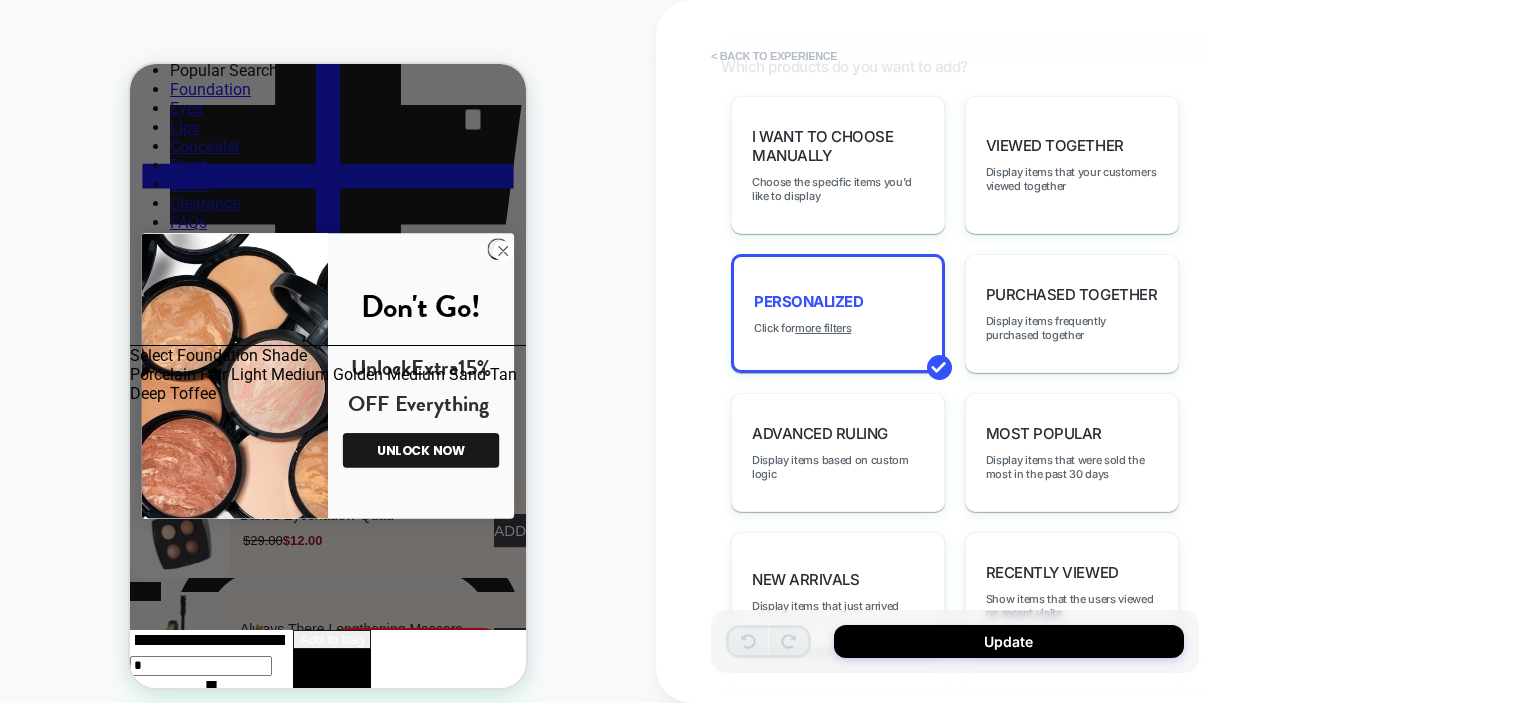 click on "< Back to experience" at bounding box center (774, 56) 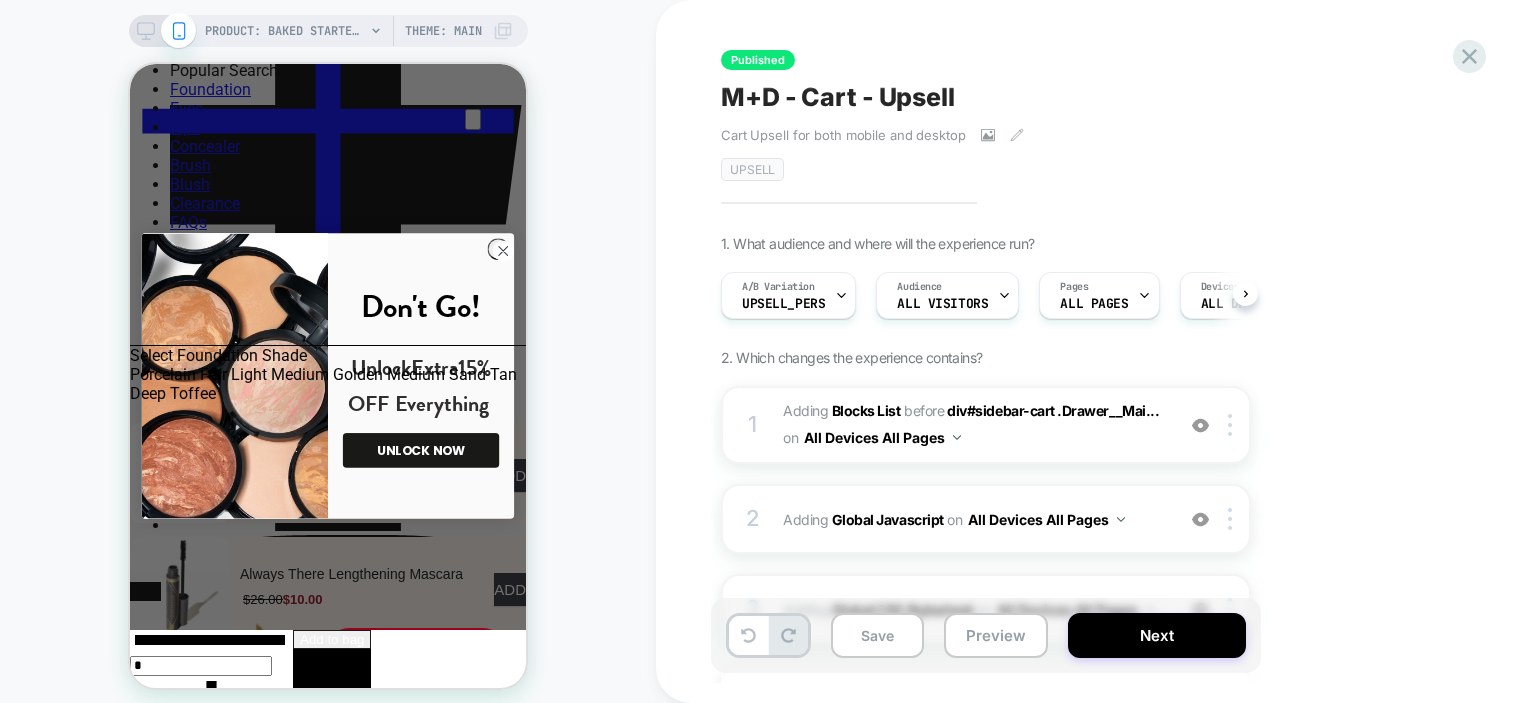 scroll, scrollTop: 0, scrollLeft: 0, axis: both 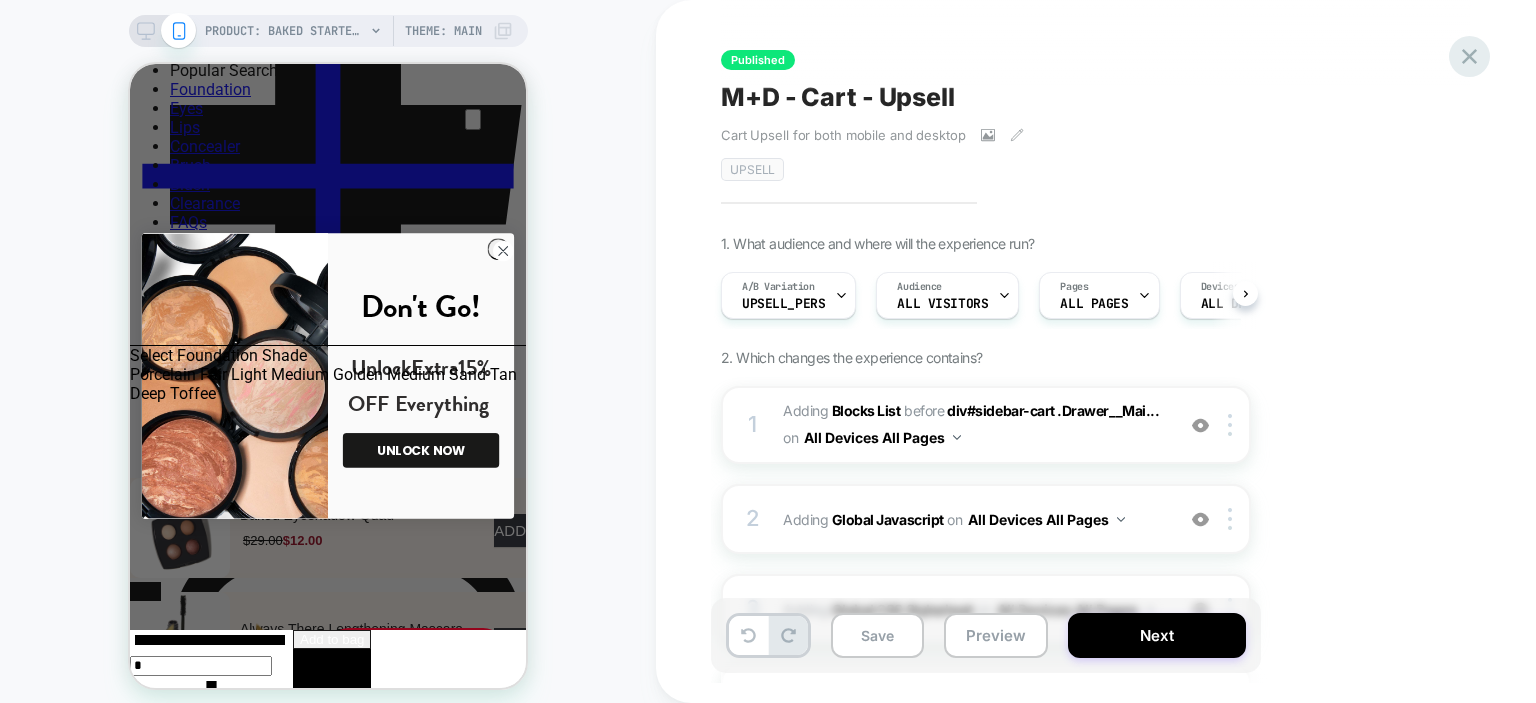 click at bounding box center (1469, 56) 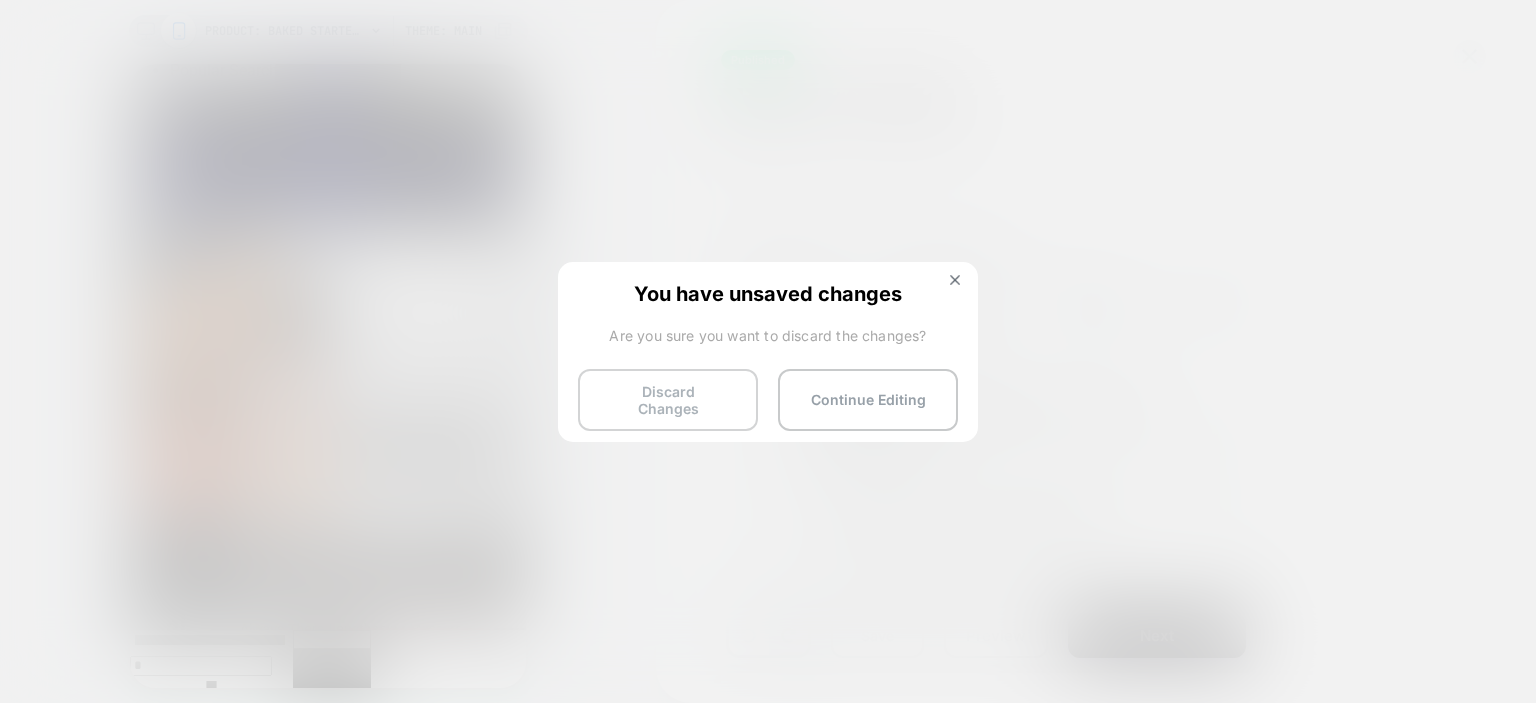 click on "Discard Changes" at bounding box center [668, 400] 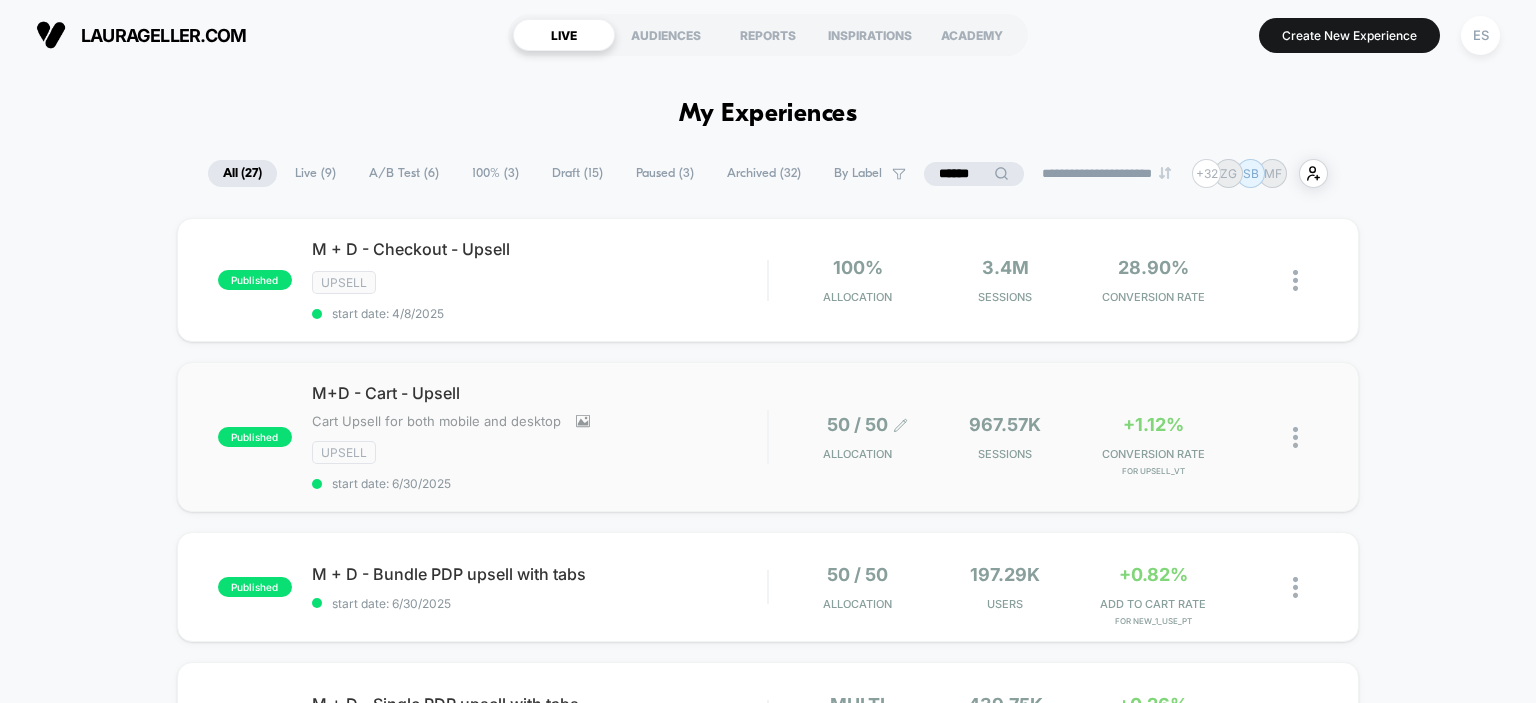 click on "50 / 50" at bounding box center [858, 267] 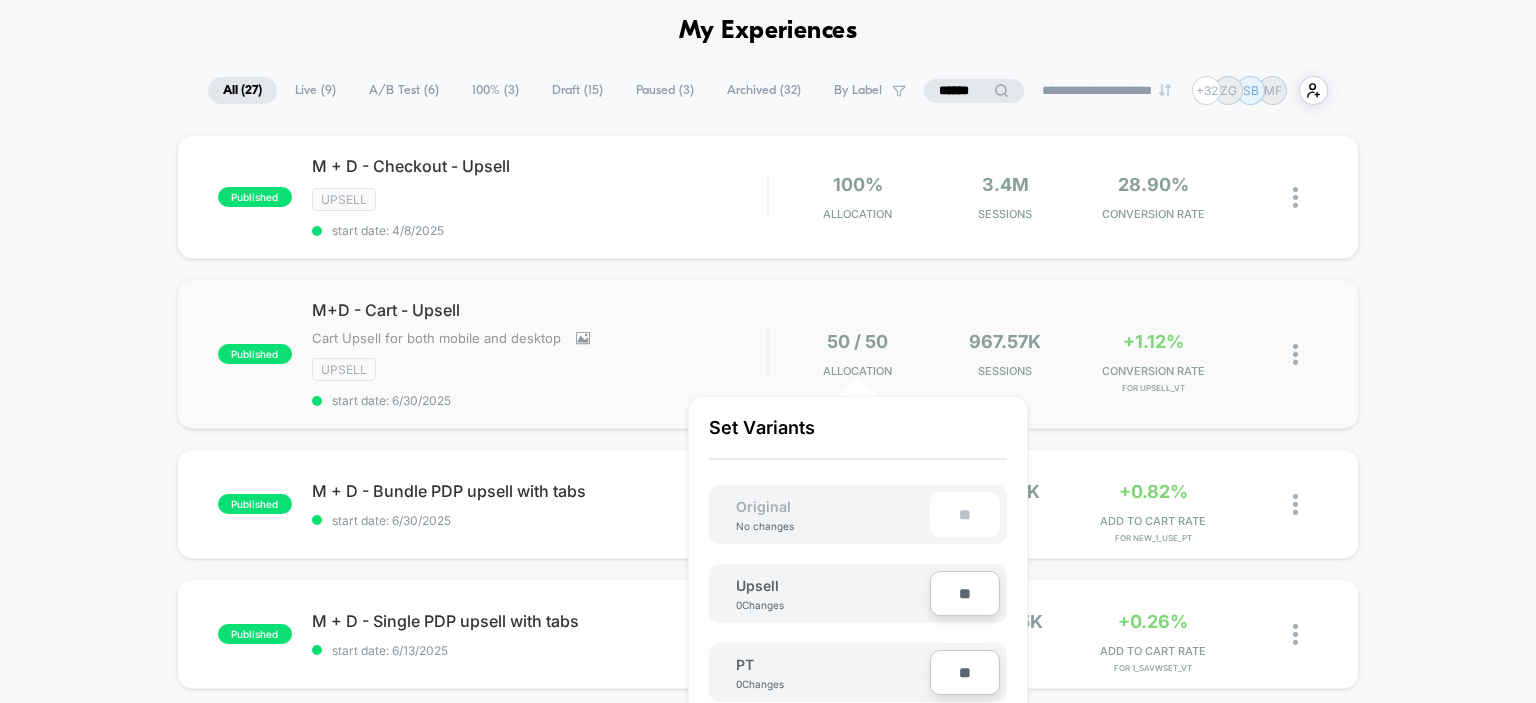 scroll, scrollTop: 82, scrollLeft: 0, axis: vertical 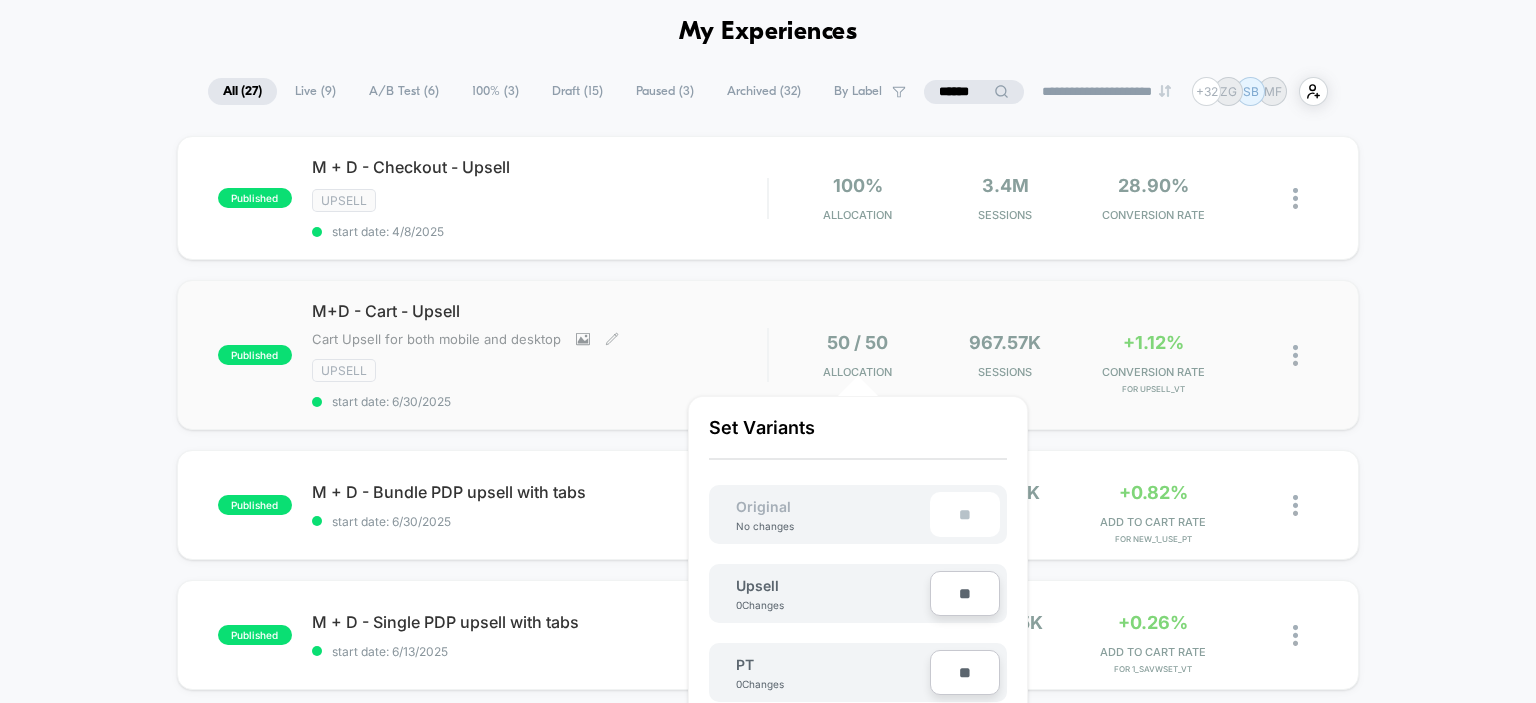 click on "M+D - Cart - Upsell" at bounding box center (540, 311) 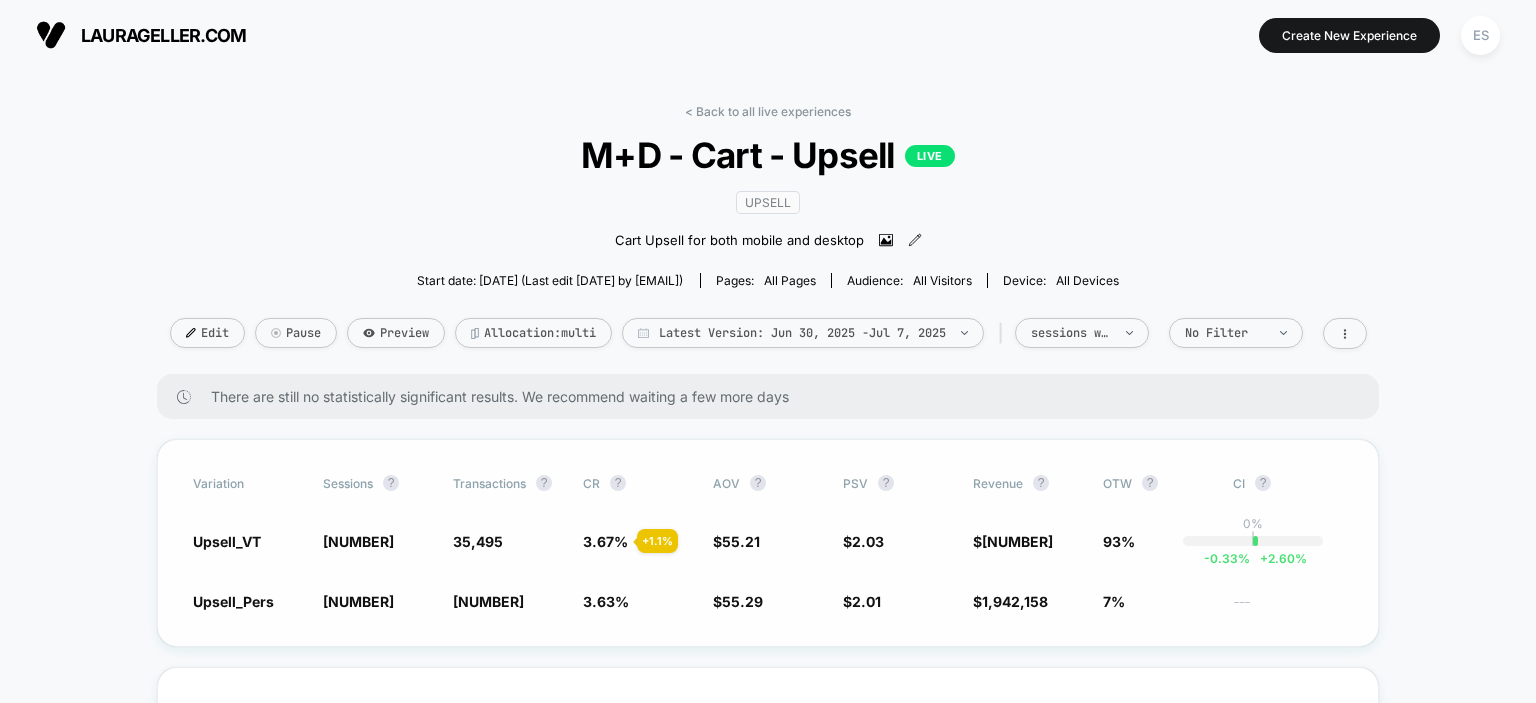 click on "Variation Sessions ? Transactions ? CR ? AOV ? PSV ? Revenue ? OTW ? CI ? Upsell_VT [NUMBER] - [PERCENT] [NUMBER] + [PERCENT] [PERCENT] + [PERCENT] $ [NUMBER] - [PERCENT] $ [NUMBER] + [PERCENT] $ [NUMBER] + [PERCENT] [PERCENT] [PERCENT] | [PERCENT] + [PERCENT] Upsell_Pers [NUMBER] [NUMBER] [PERCENT] $ [NUMBER] $ [NUMBER] $ [NUMBER] [PERCENT] ---" at bounding box center (768, 543) 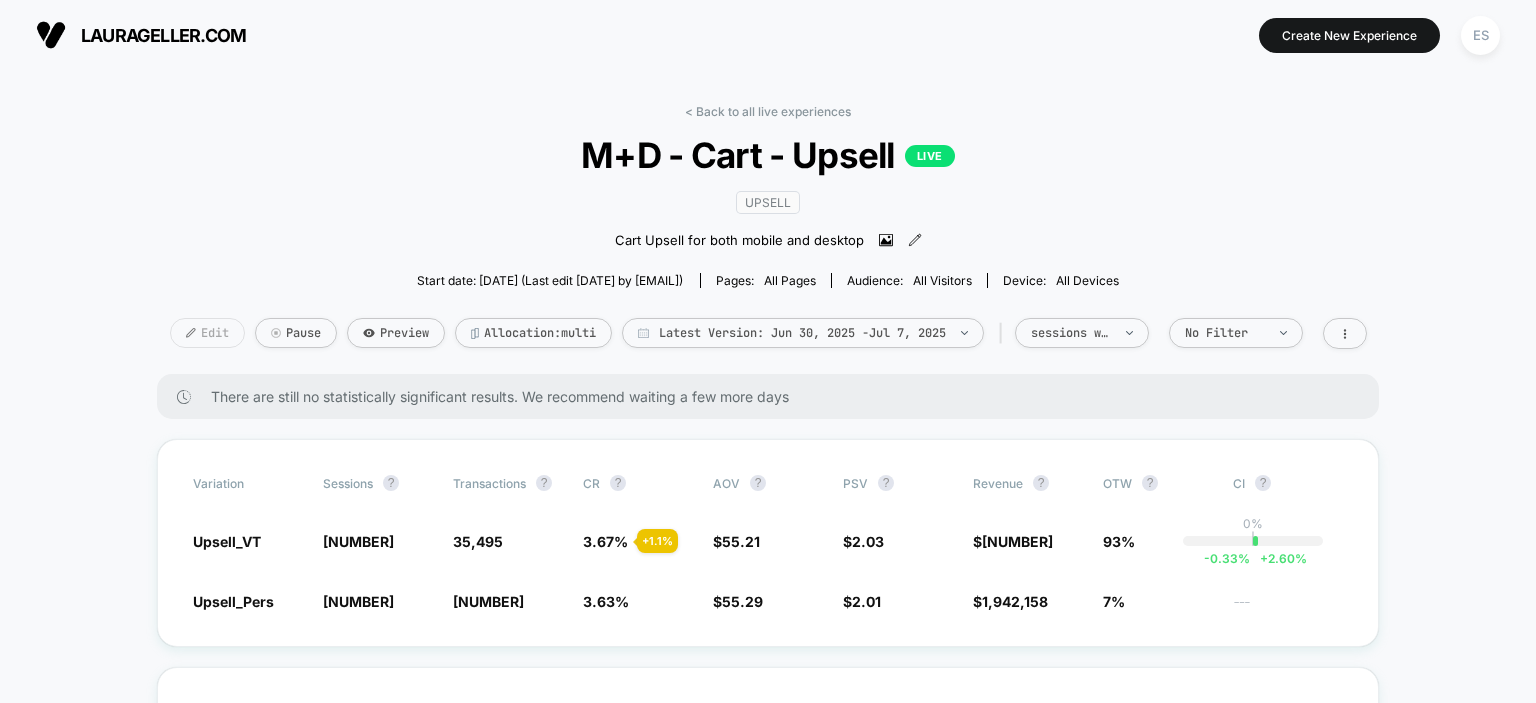 click on "Edit" at bounding box center (207, 333) 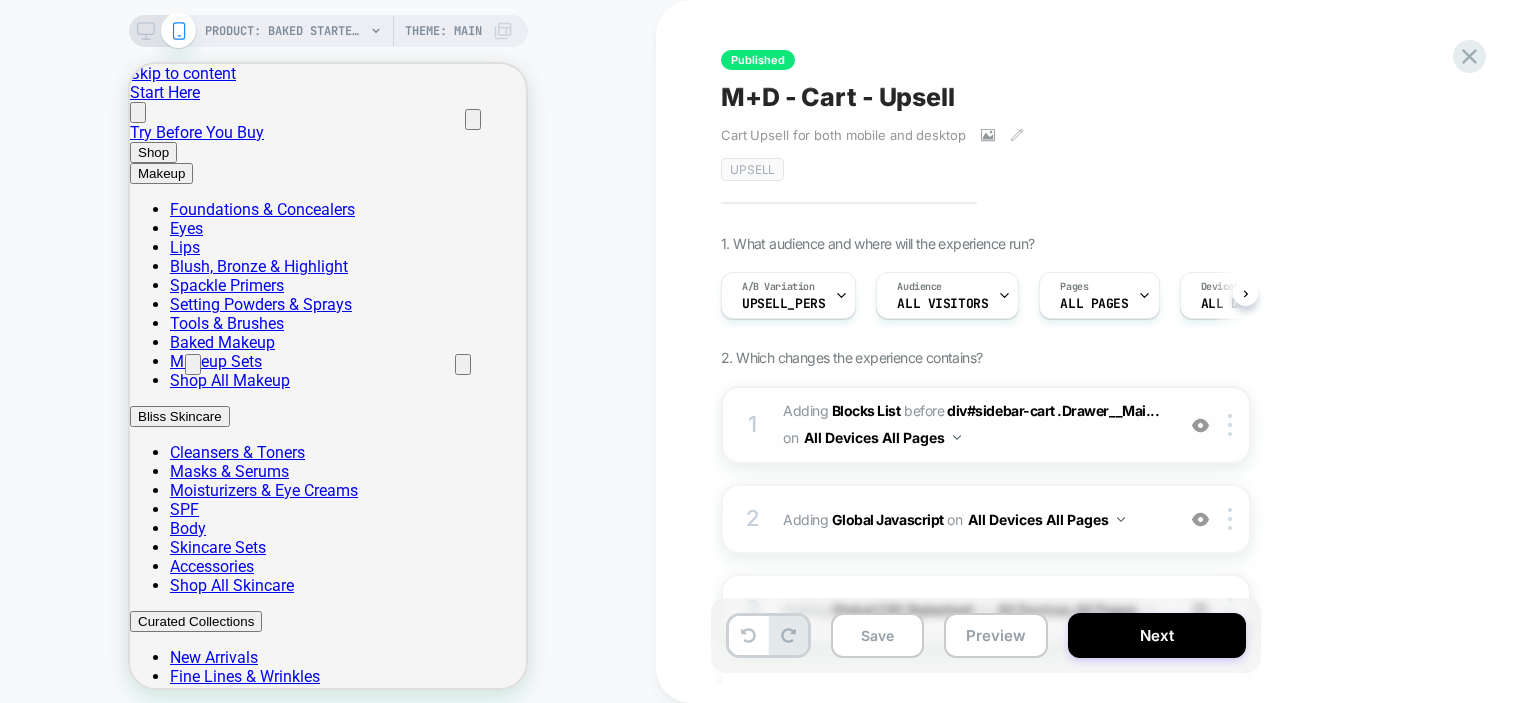 click on "1" at bounding box center (753, 425) 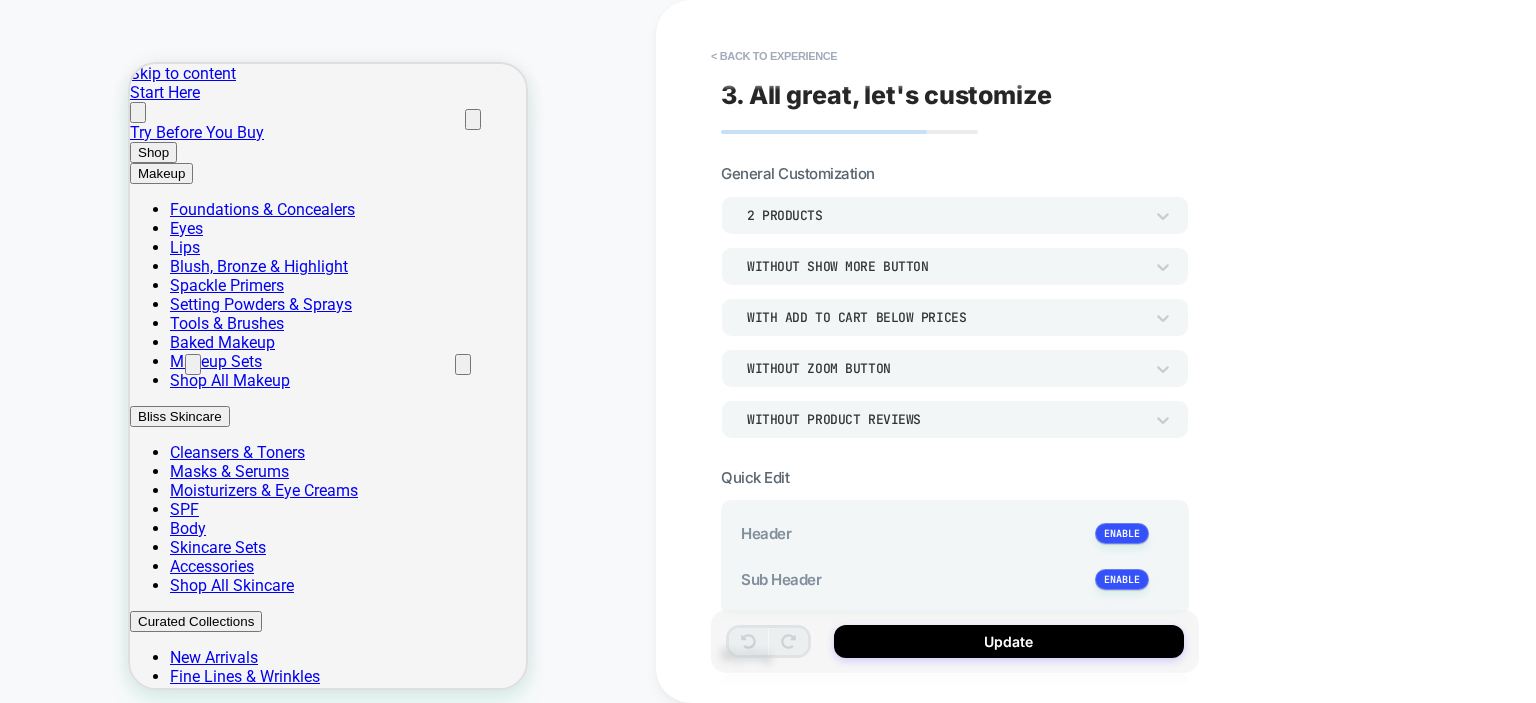 scroll, scrollTop: 183, scrollLeft: 0, axis: vertical 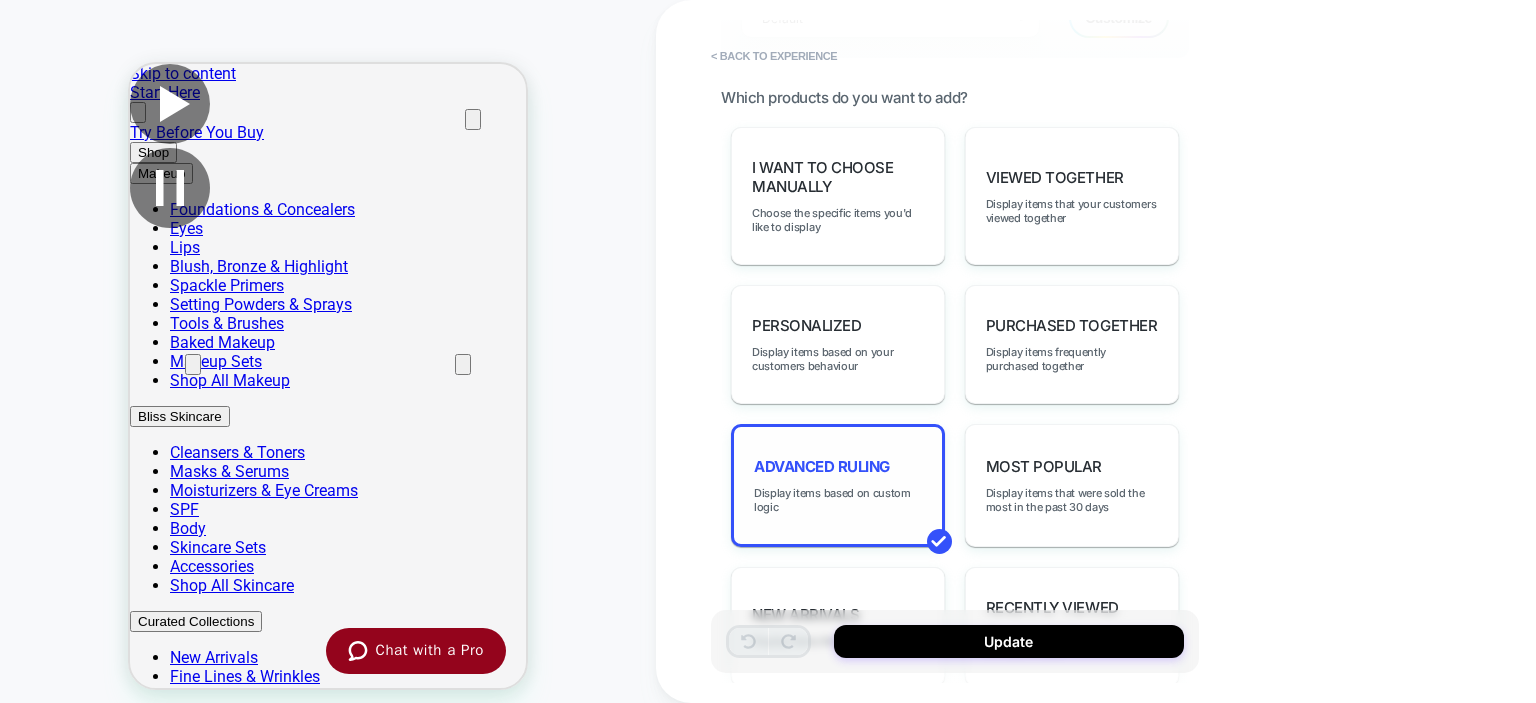 click on "Advanced Ruling Display items based on custom logic" at bounding box center [838, 485] 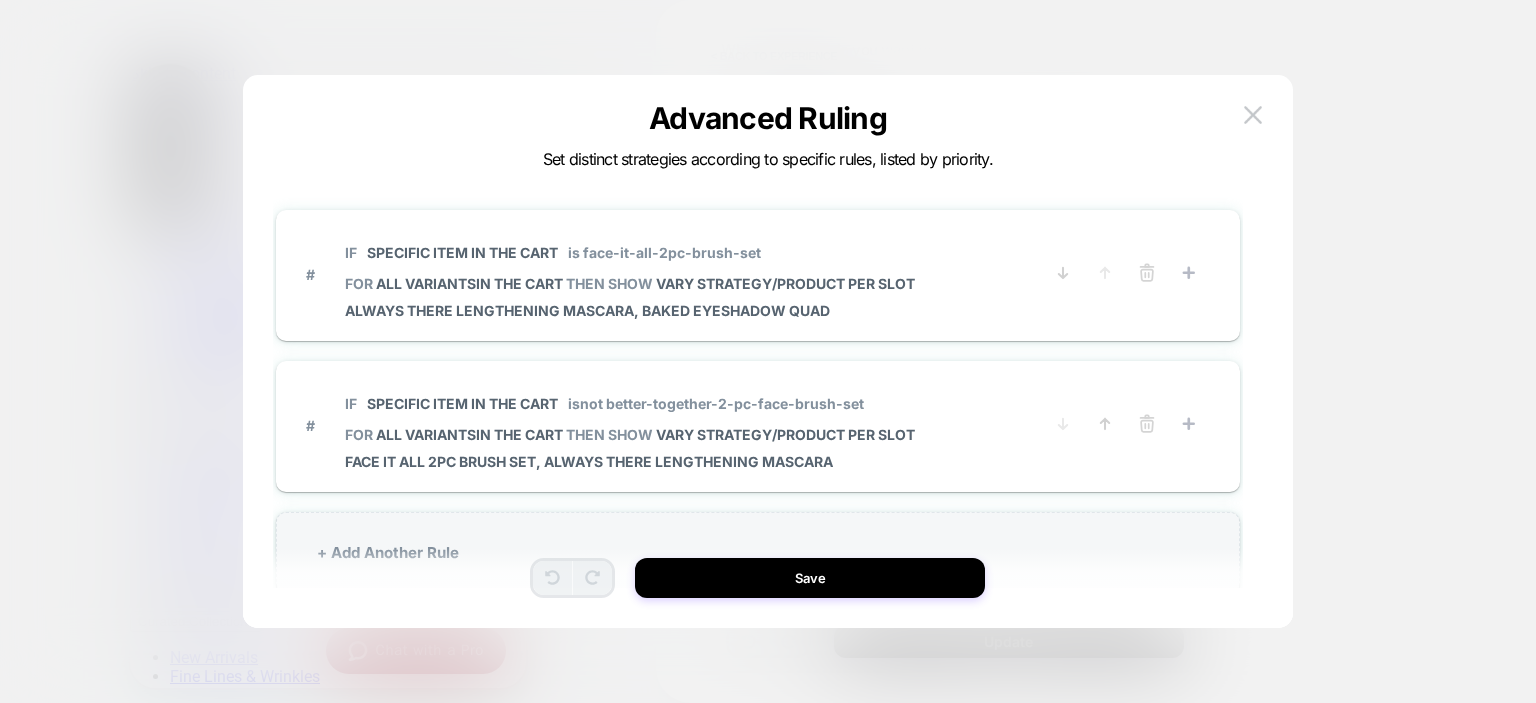 scroll, scrollTop: 22, scrollLeft: 0, axis: vertical 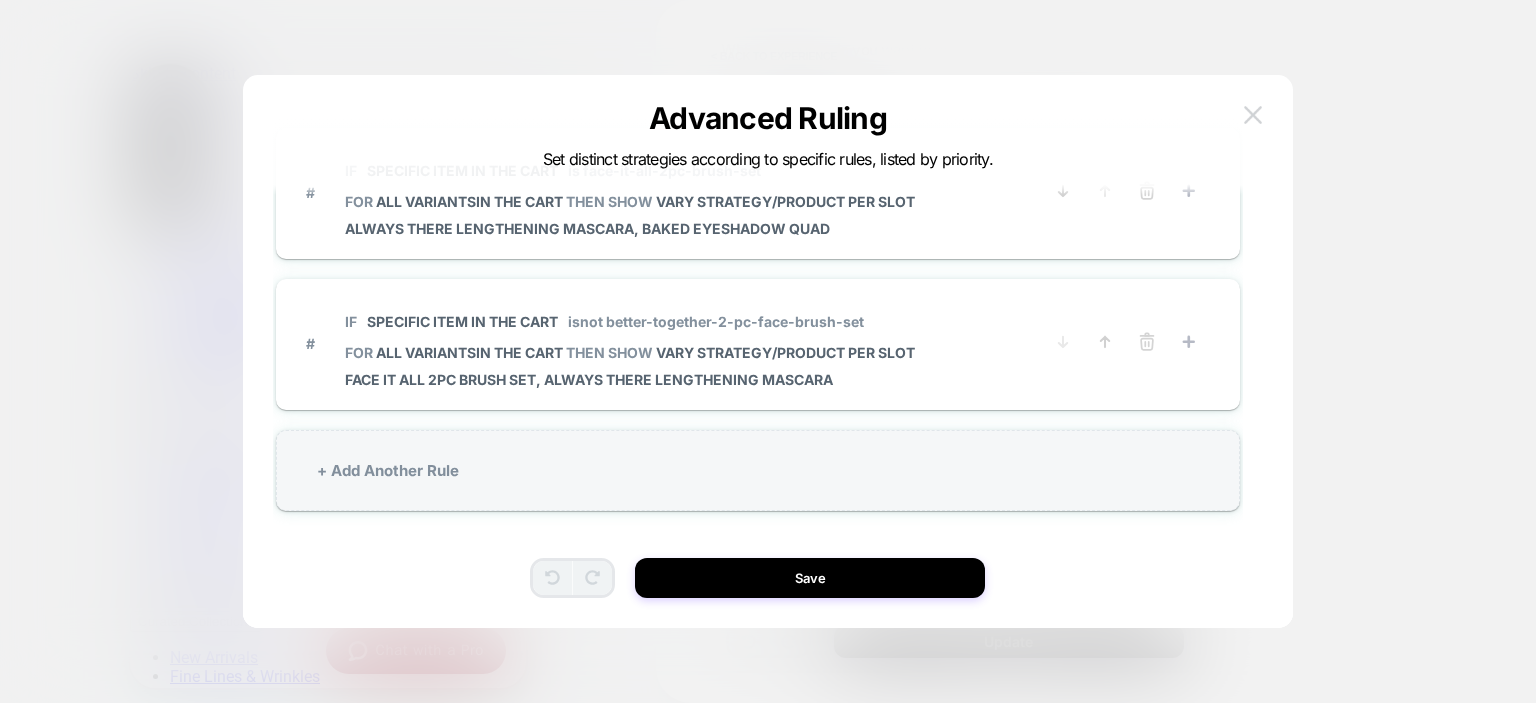 click at bounding box center (1253, 115) 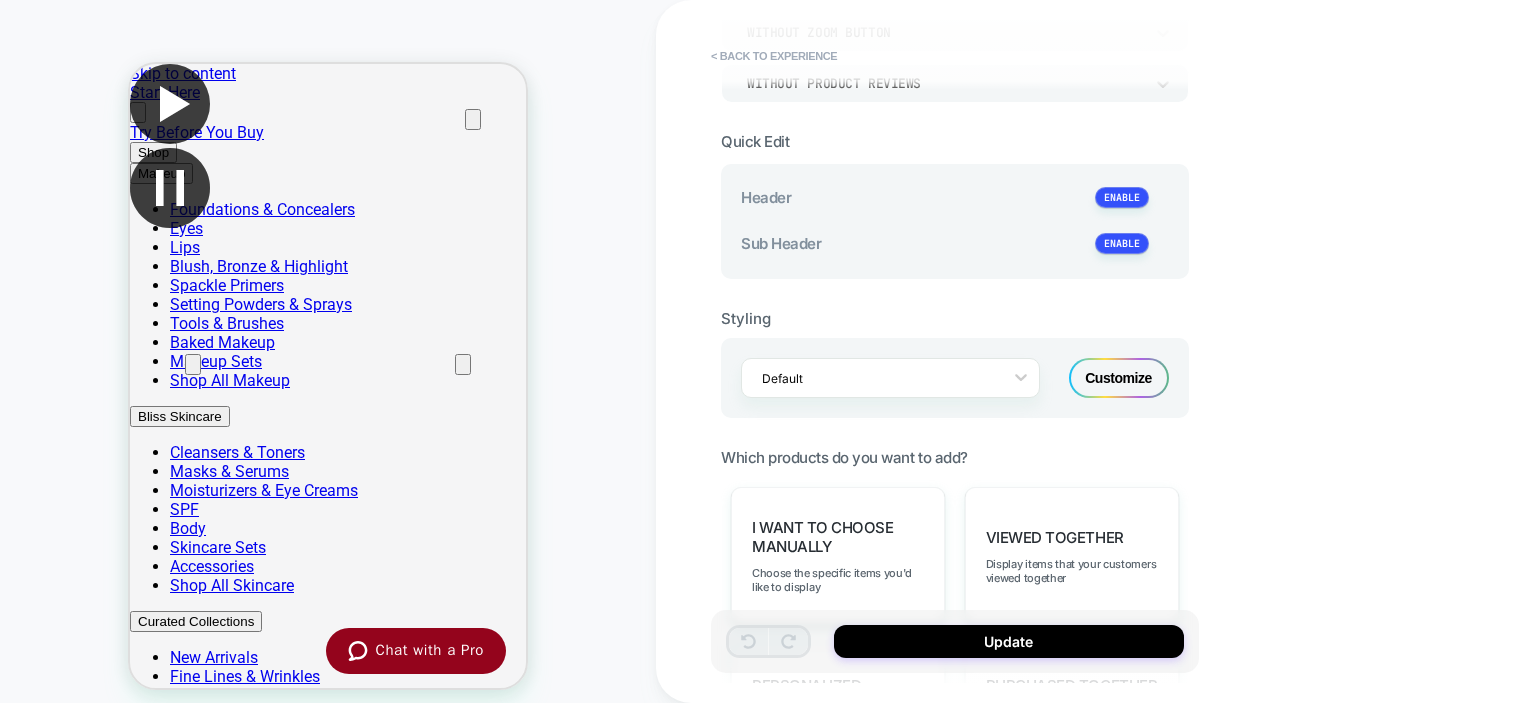 scroll, scrollTop: 0, scrollLeft: 0, axis: both 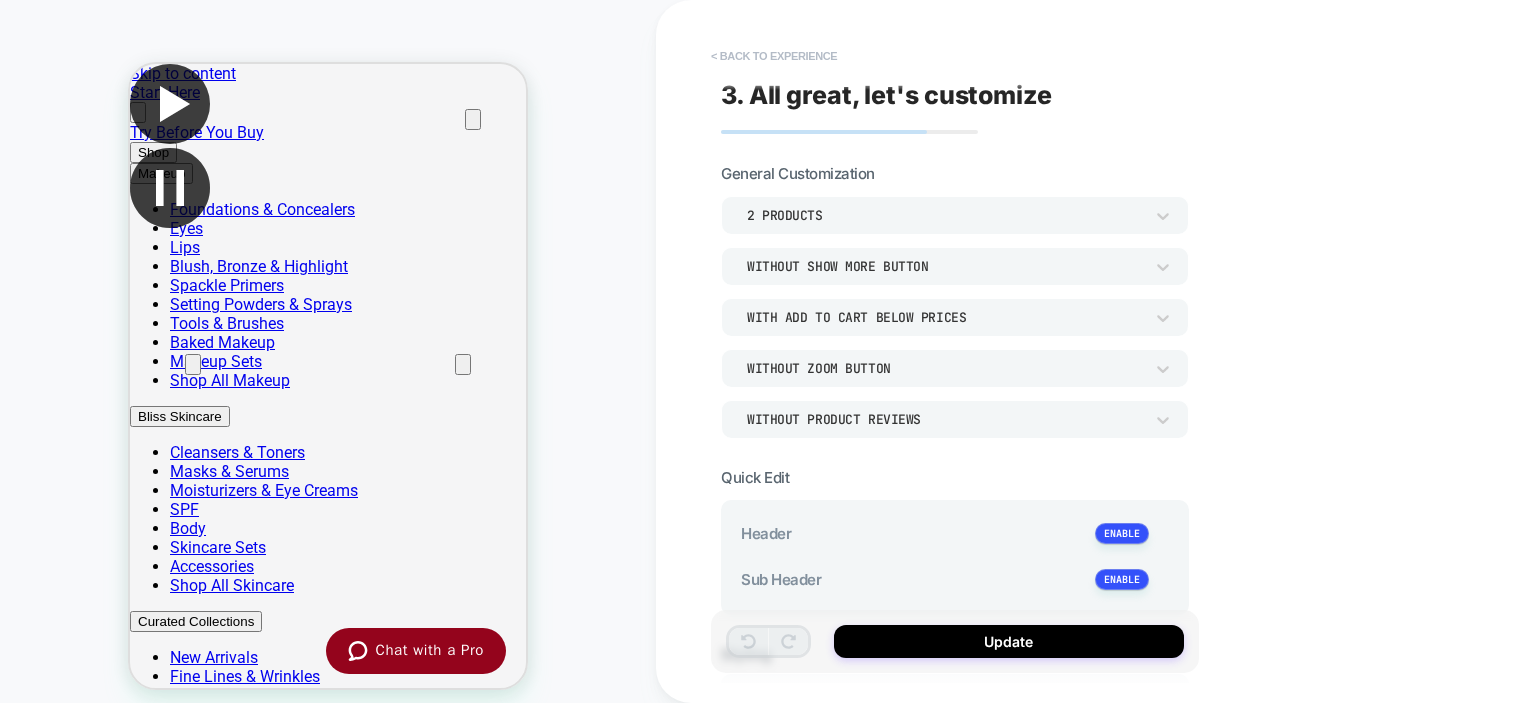 click on "< Back to experience" at bounding box center [774, 56] 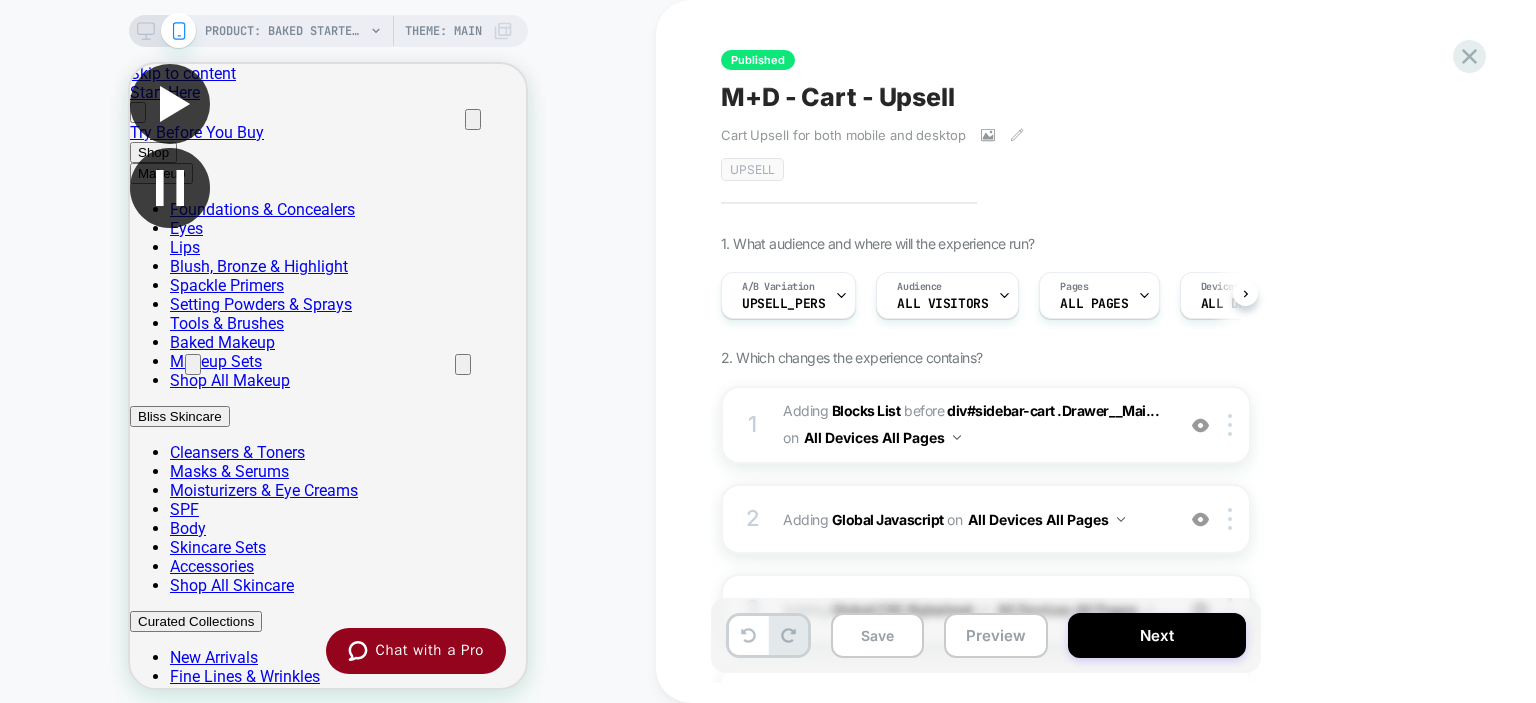 scroll, scrollTop: 0, scrollLeft: 0, axis: both 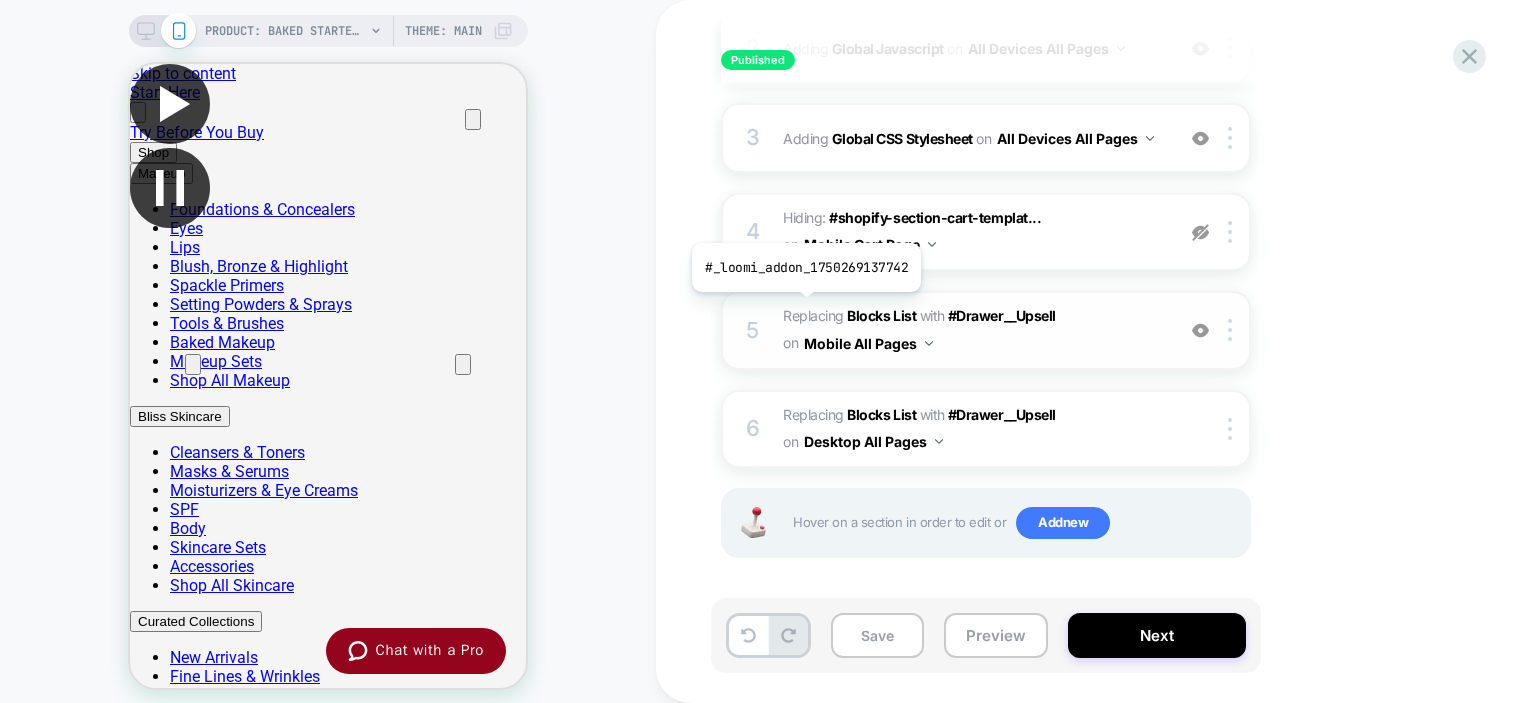 click on "Replacing   Blocks List" at bounding box center (849, 315) 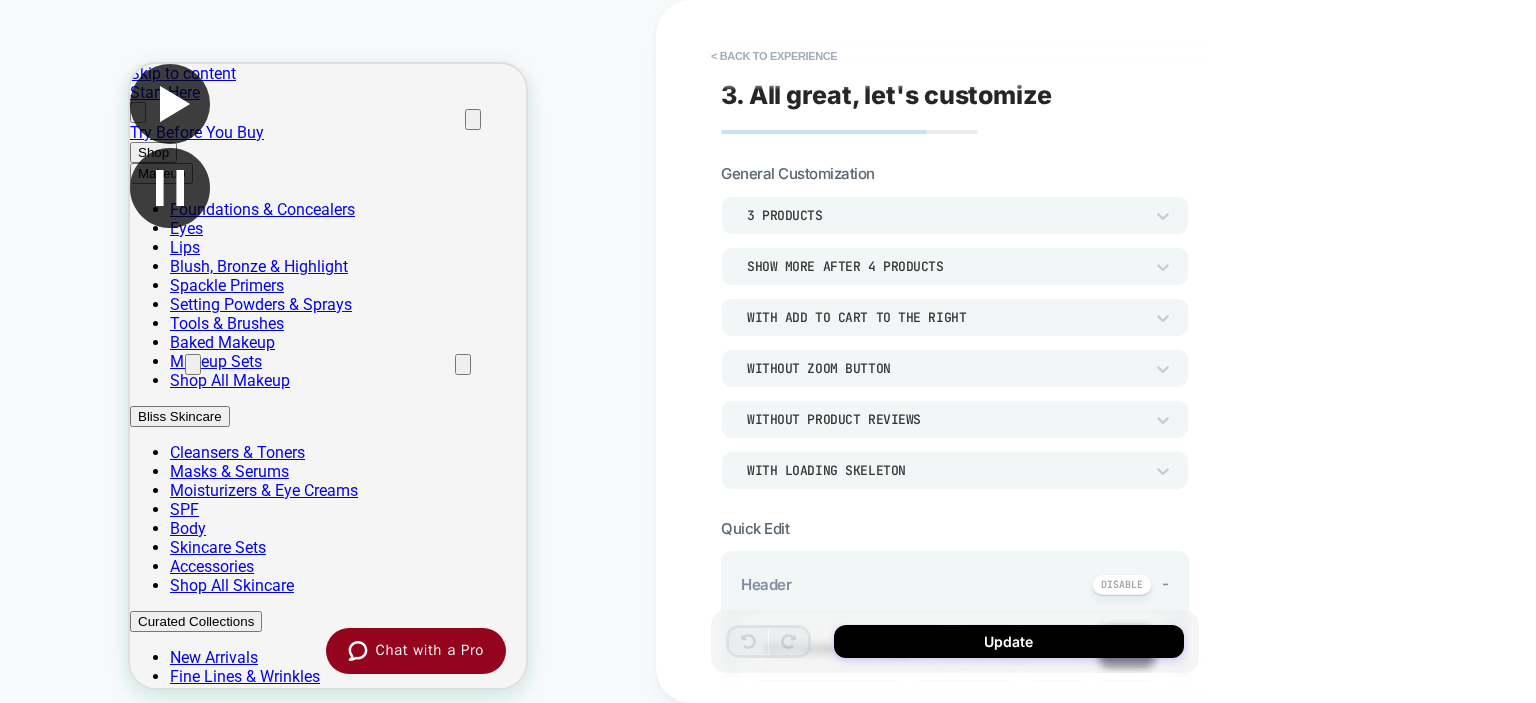 scroll, scrollTop: 0, scrollLeft: 0, axis: both 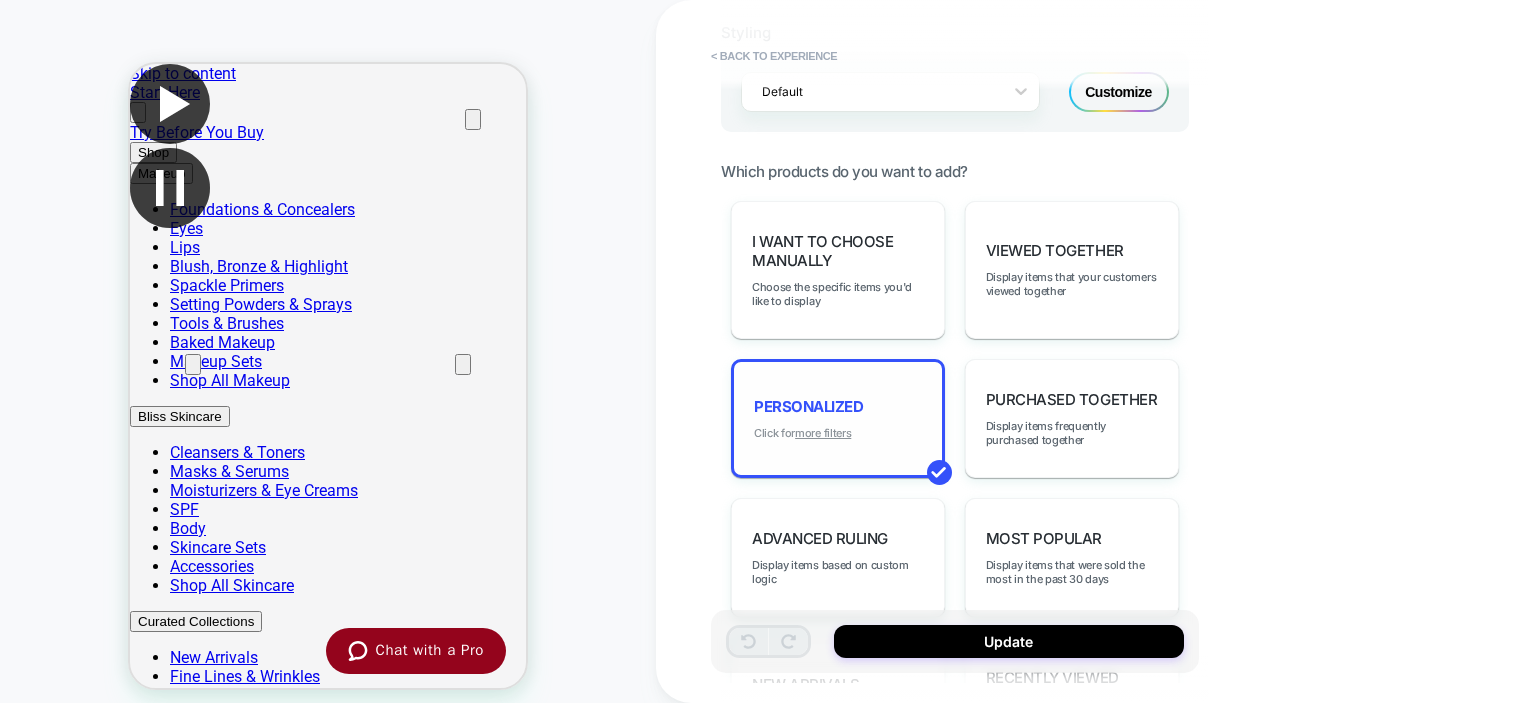 click on "more filters" at bounding box center [823, 433] 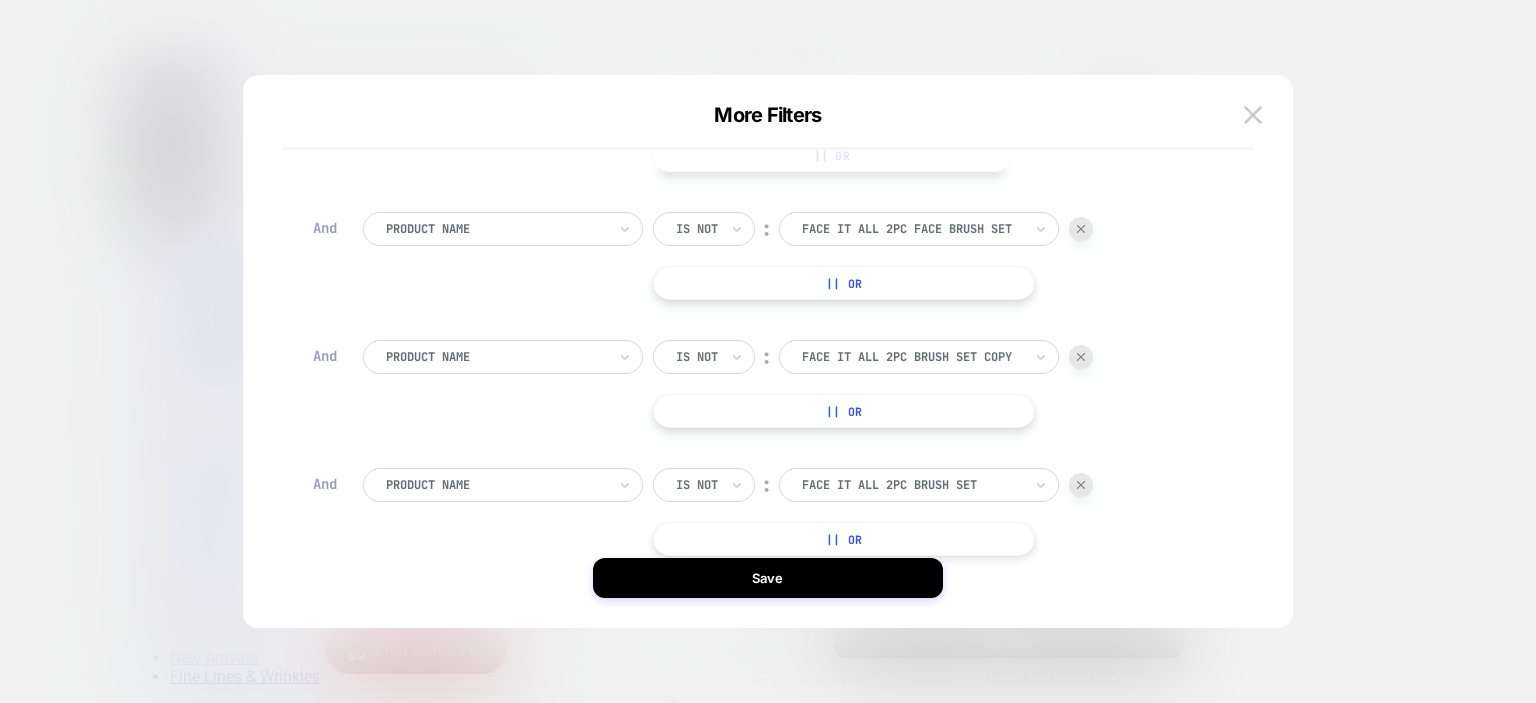 scroll, scrollTop: 282, scrollLeft: 0, axis: vertical 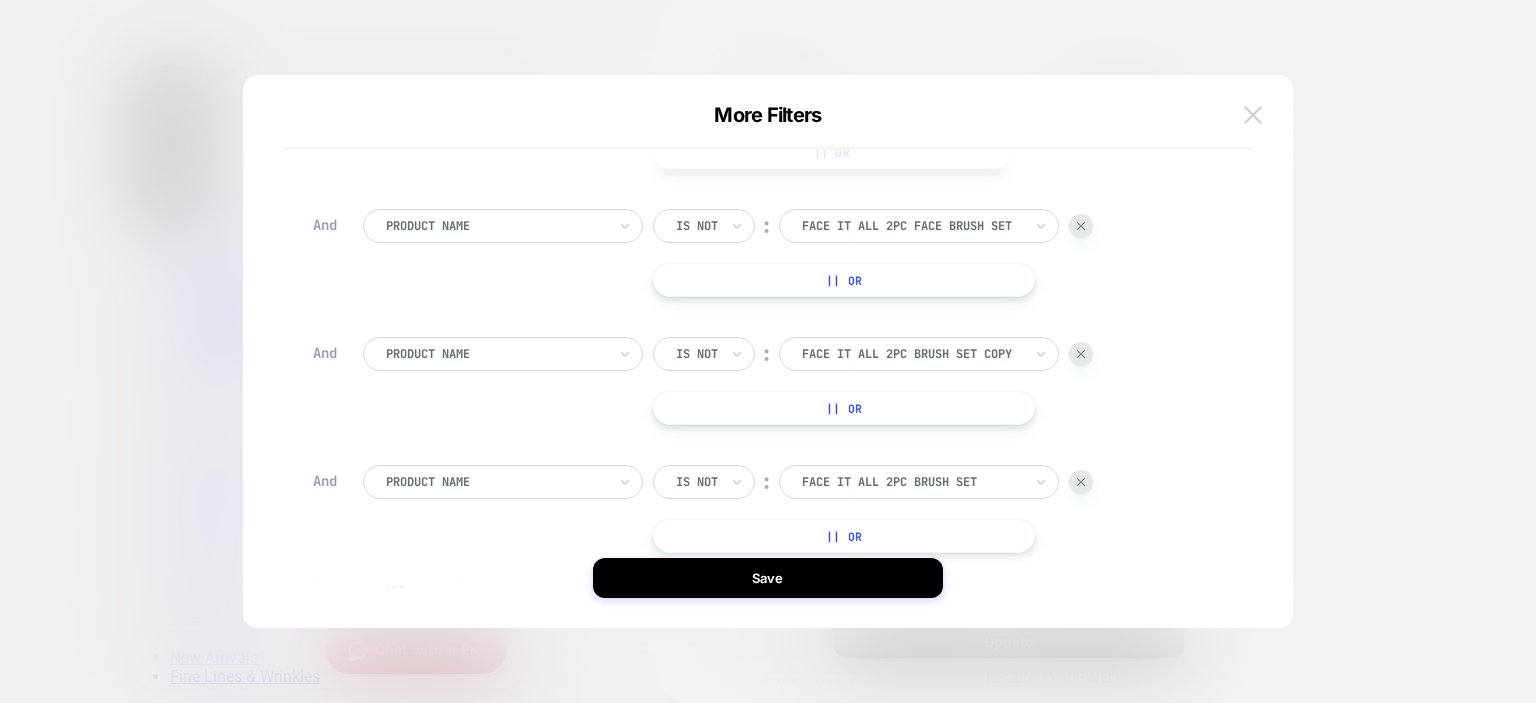 click at bounding box center [1253, 115] 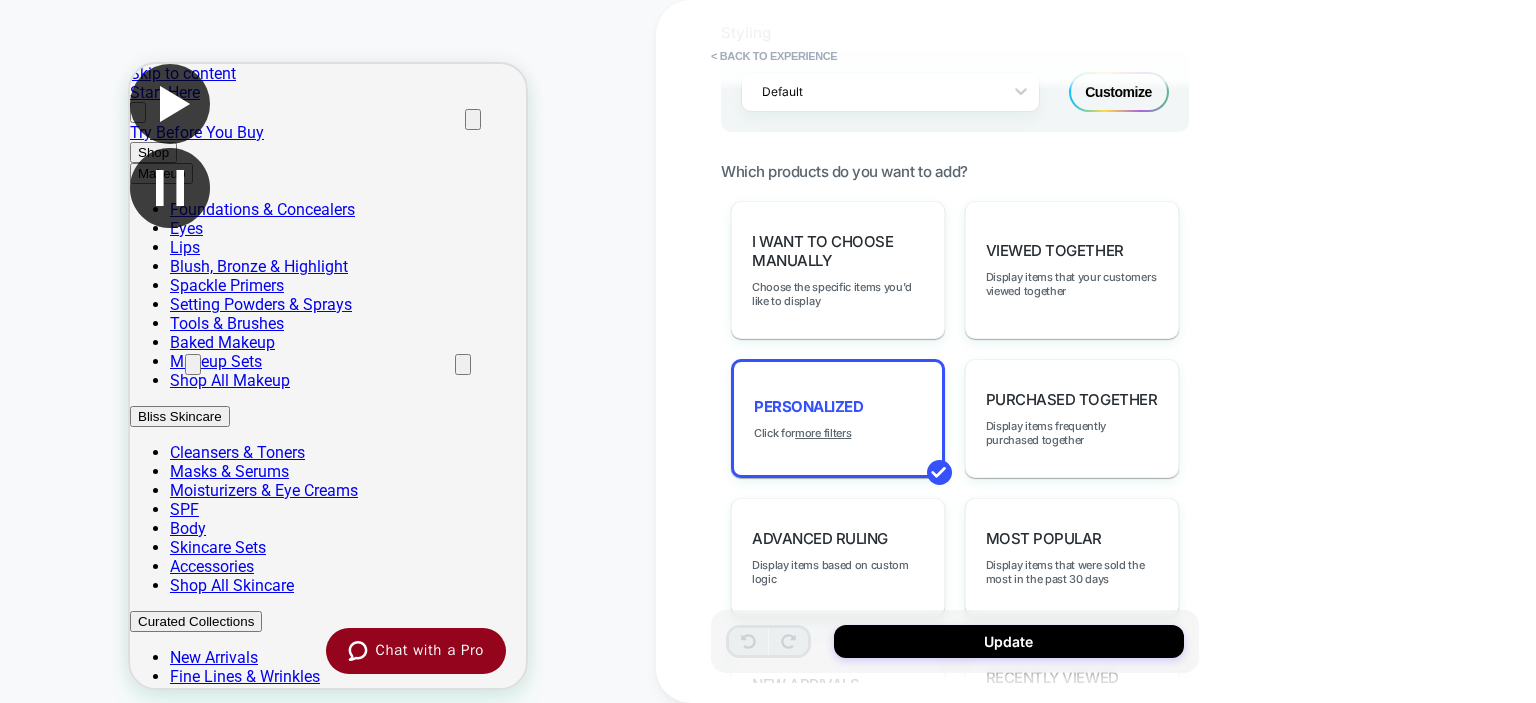 scroll, scrollTop: 355, scrollLeft: 0, axis: vertical 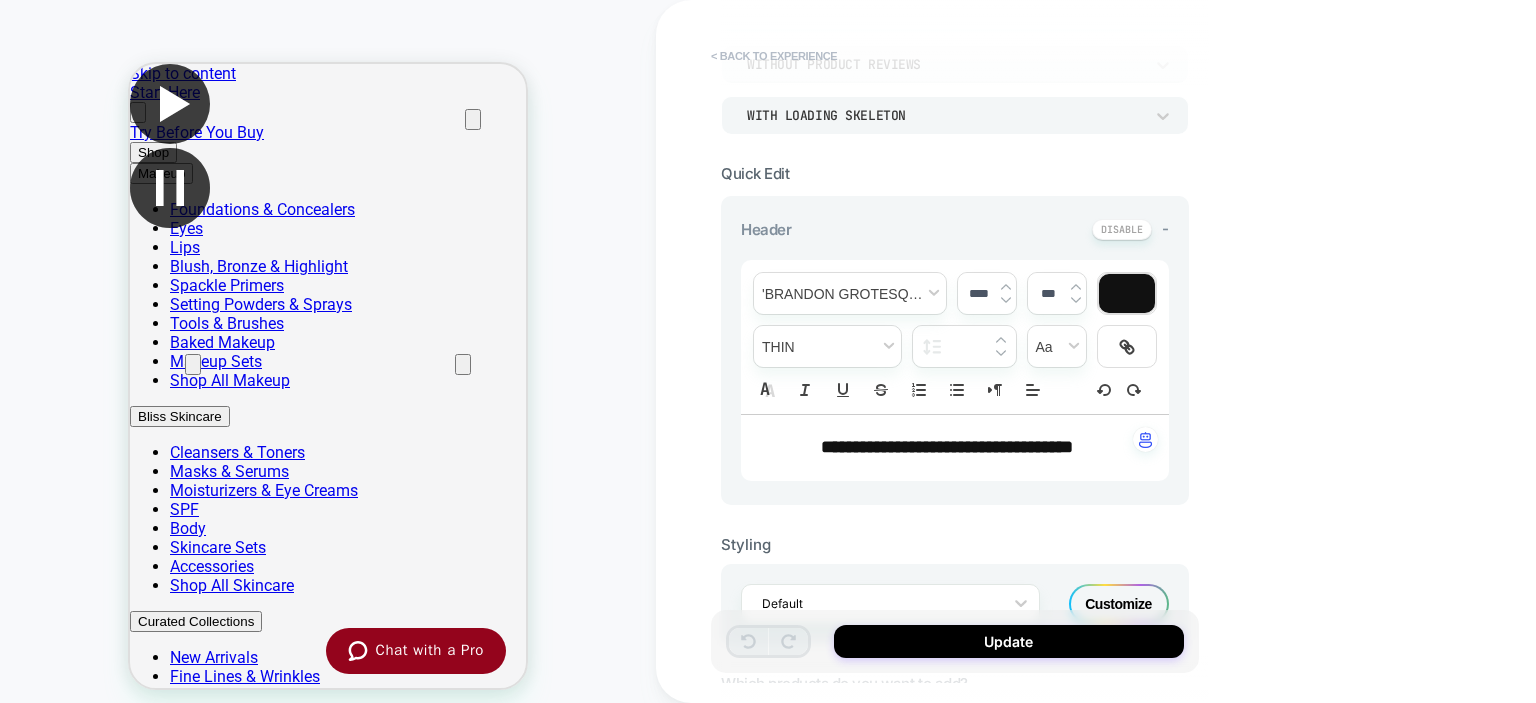 click on "< Back to experience" at bounding box center (774, 56) 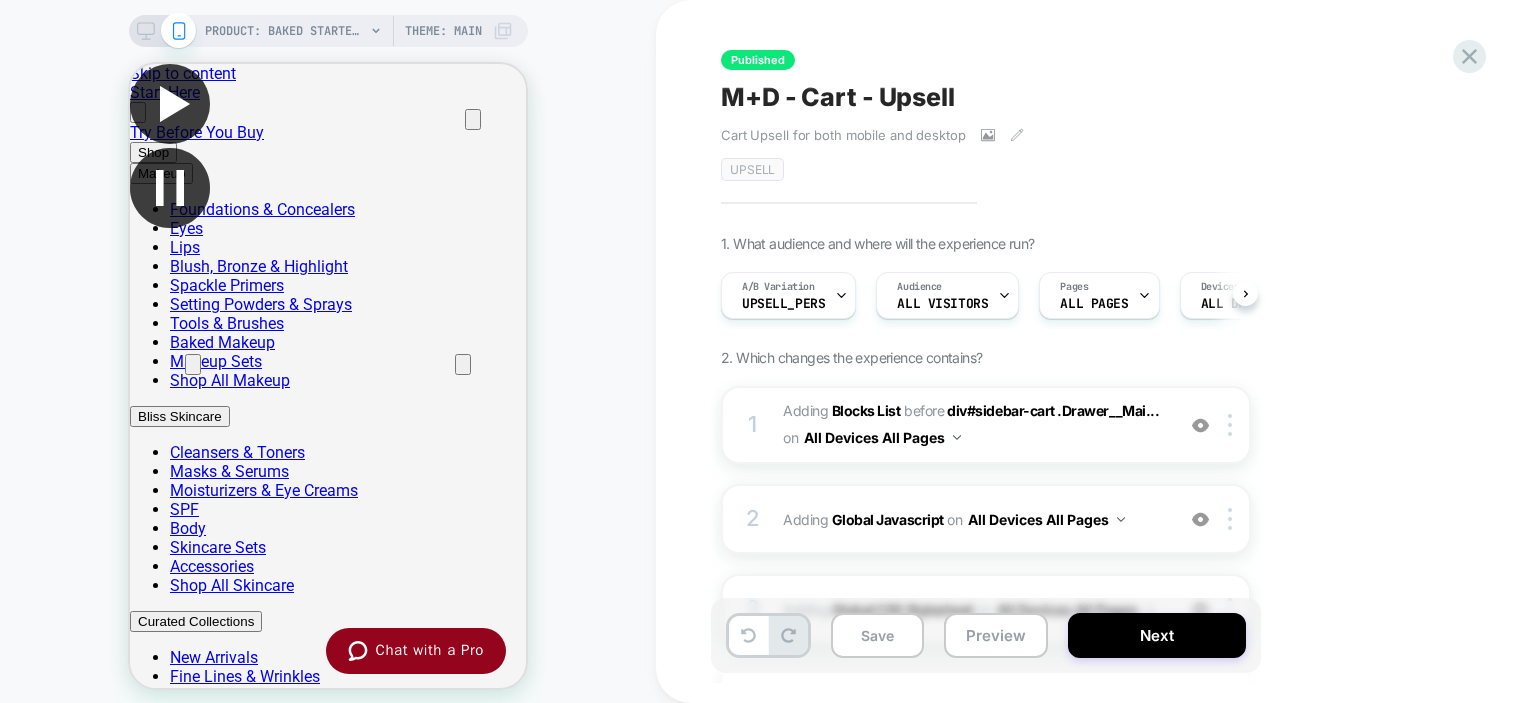 scroll, scrollTop: 0, scrollLeft: 0, axis: both 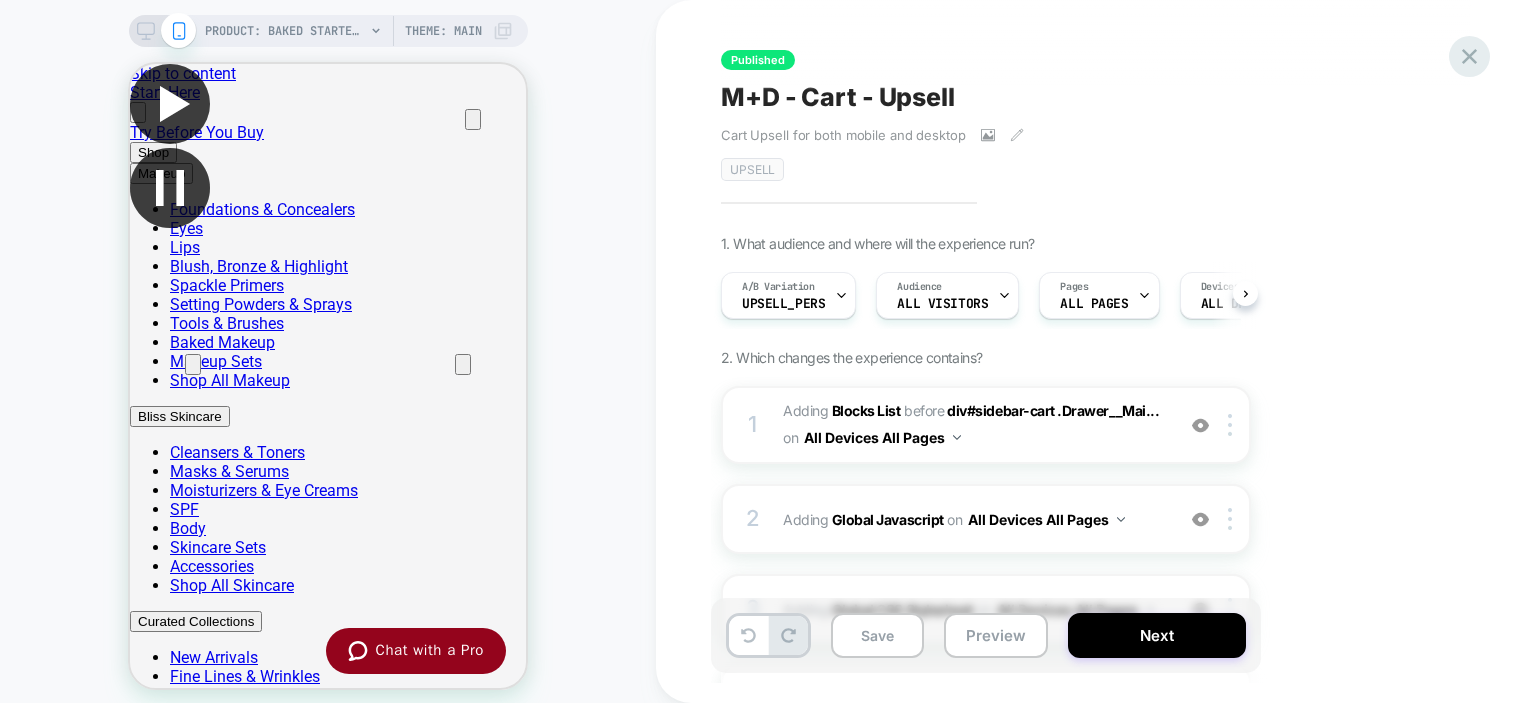 click at bounding box center [1469, 56] 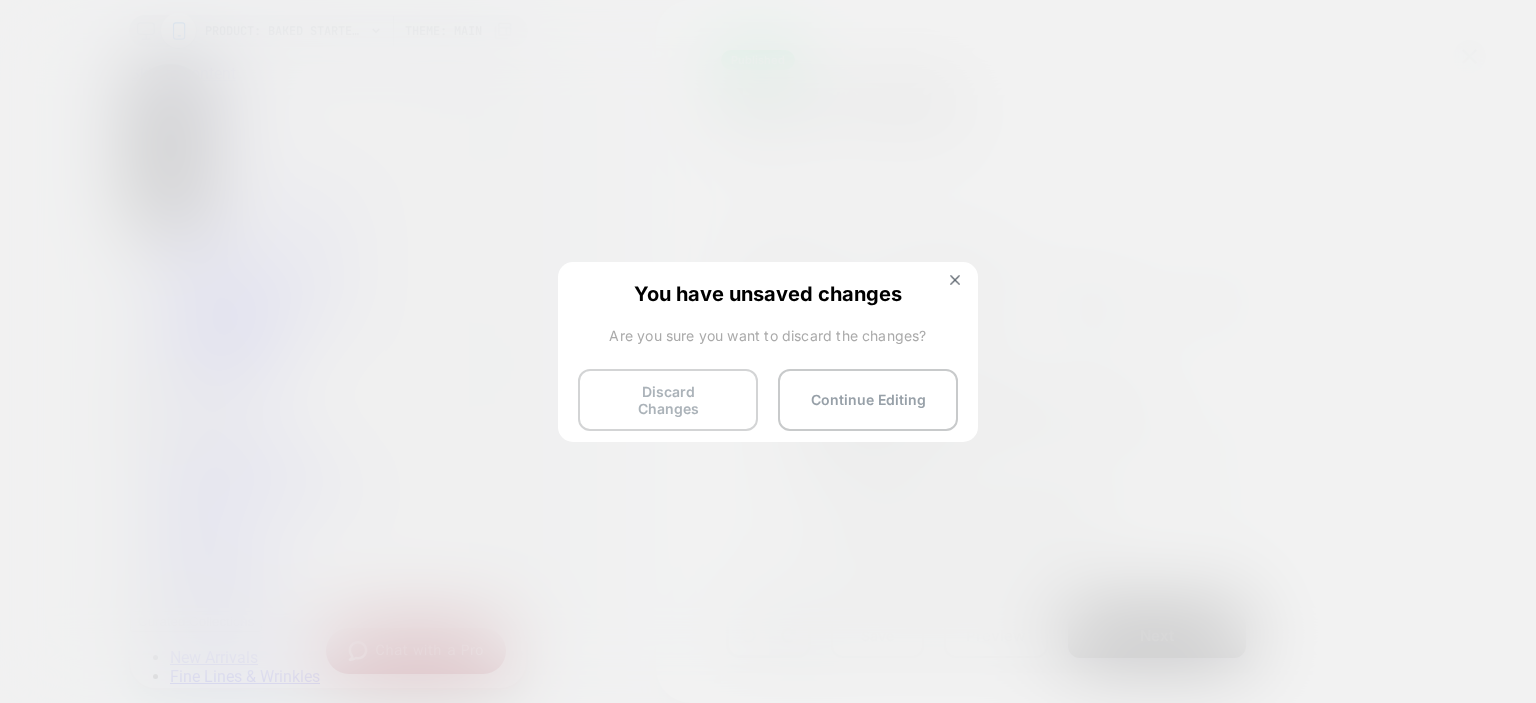 click on "Discard Changes" at bounding box center [668, 400] 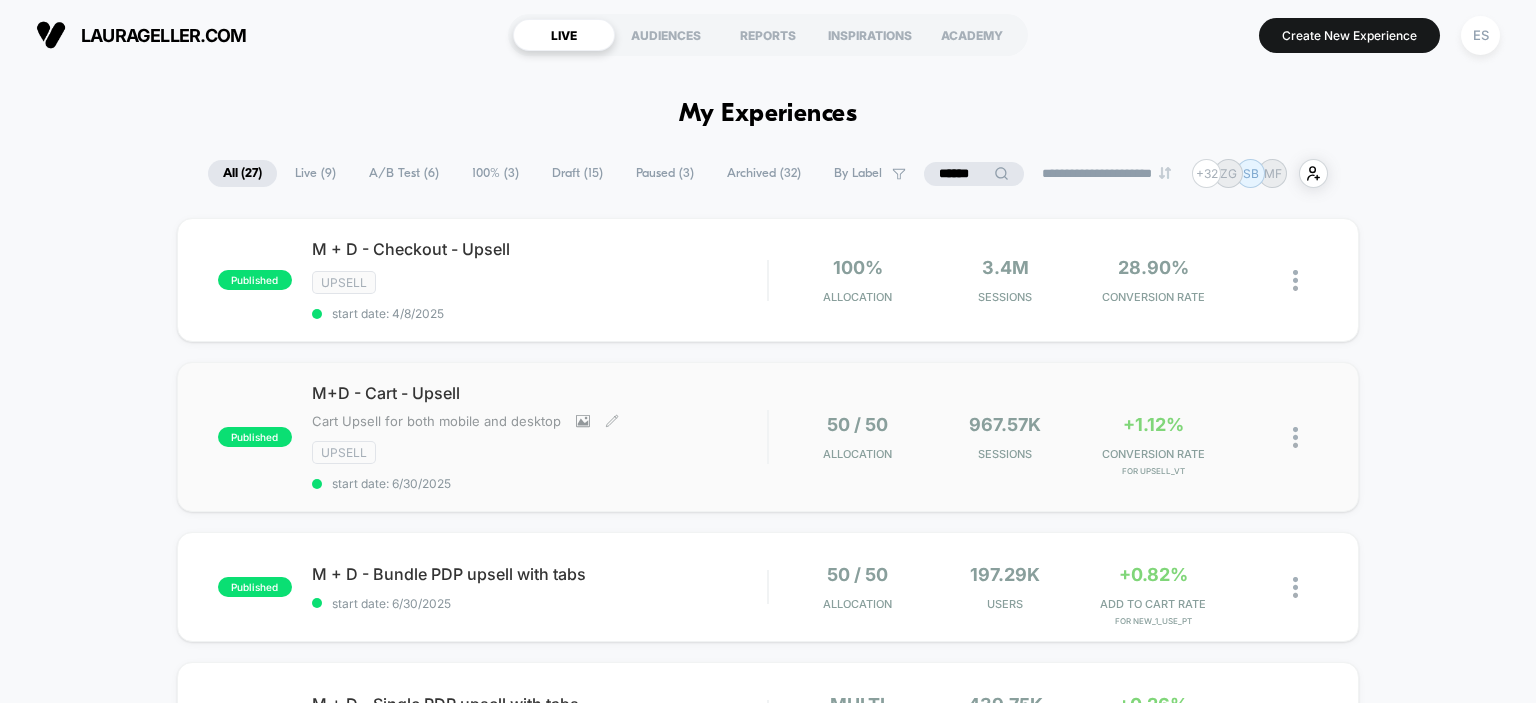 click on "M+D - Cart - Upsell" at bounding box center (540, 393) 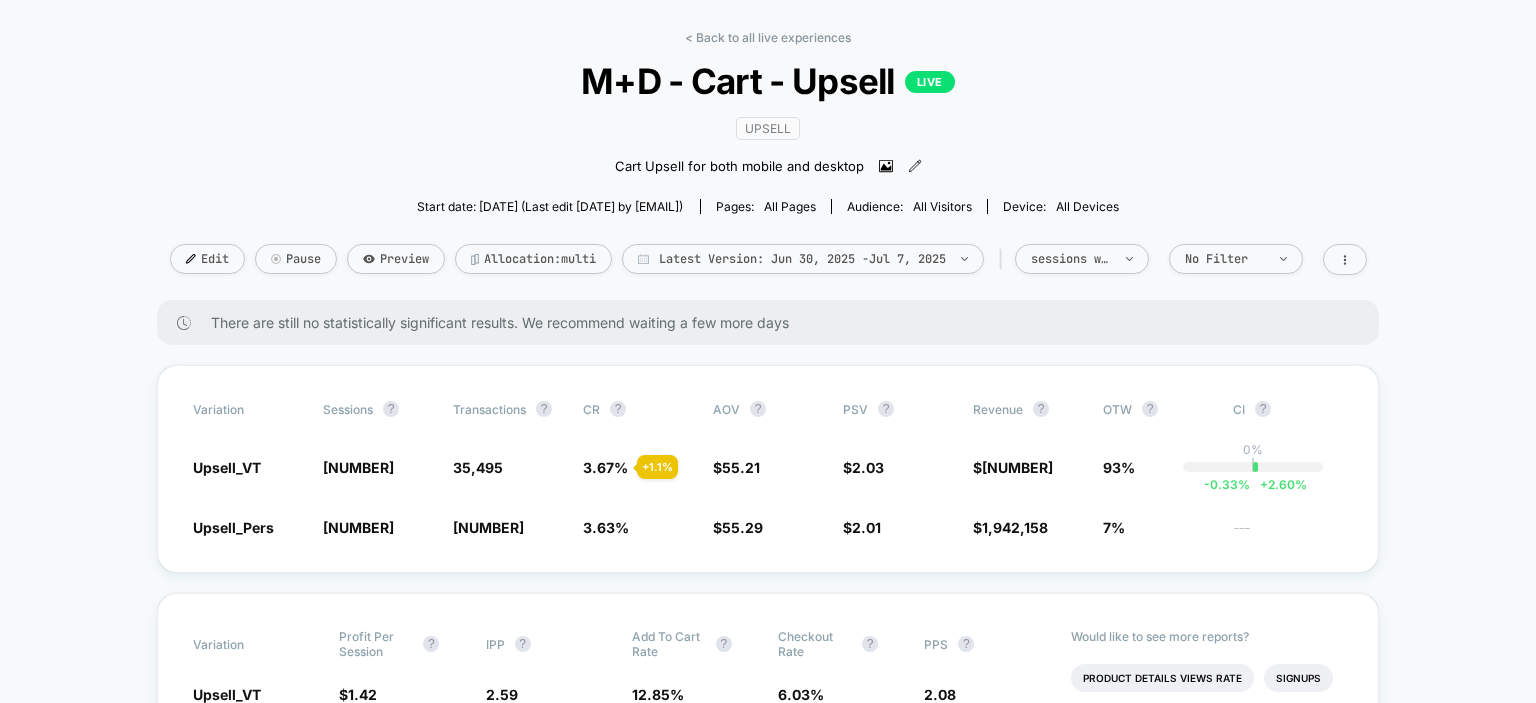 scroll, scrollTop: 75, scrollLeft: 0, axis: vertical 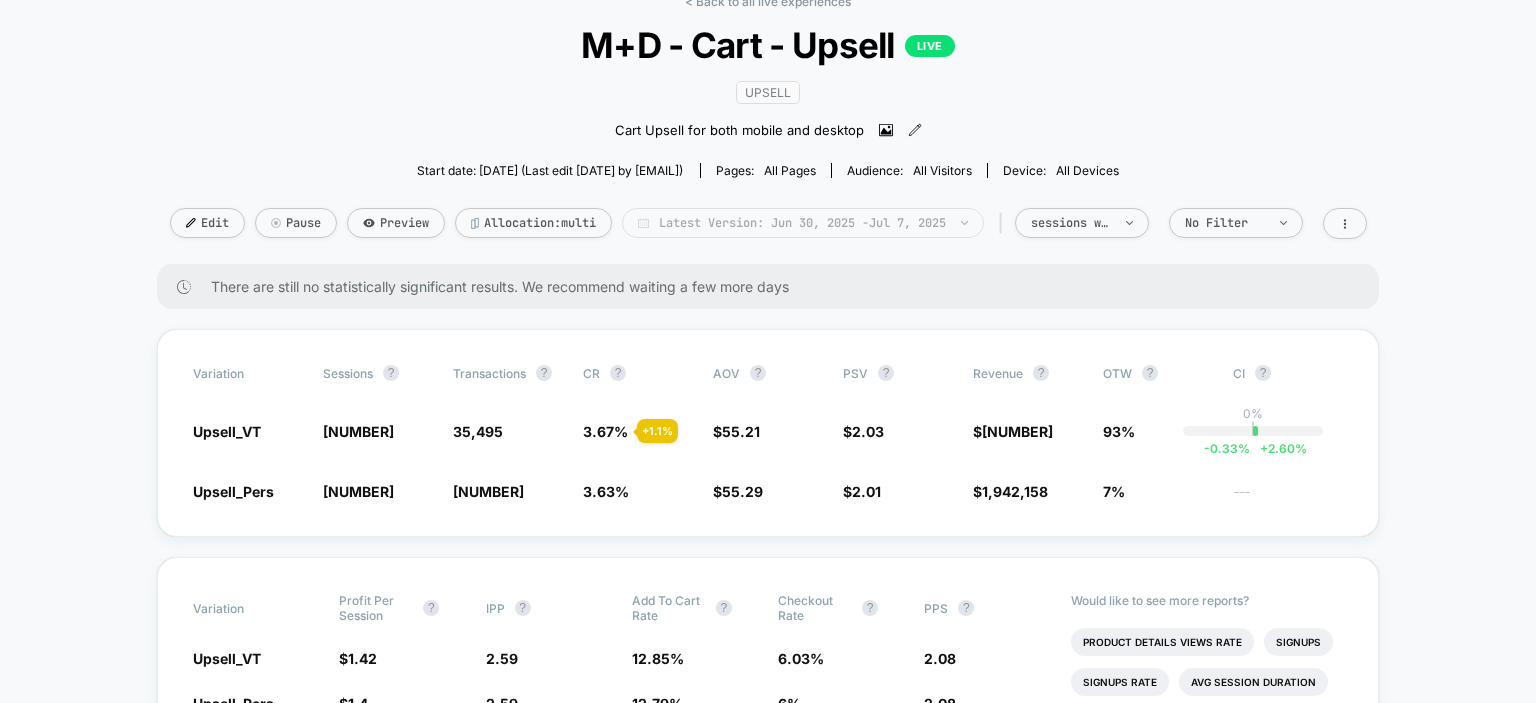 click on "Latest Version:     [DATE]    -    [DATE]" at bounding box center [803, 223] 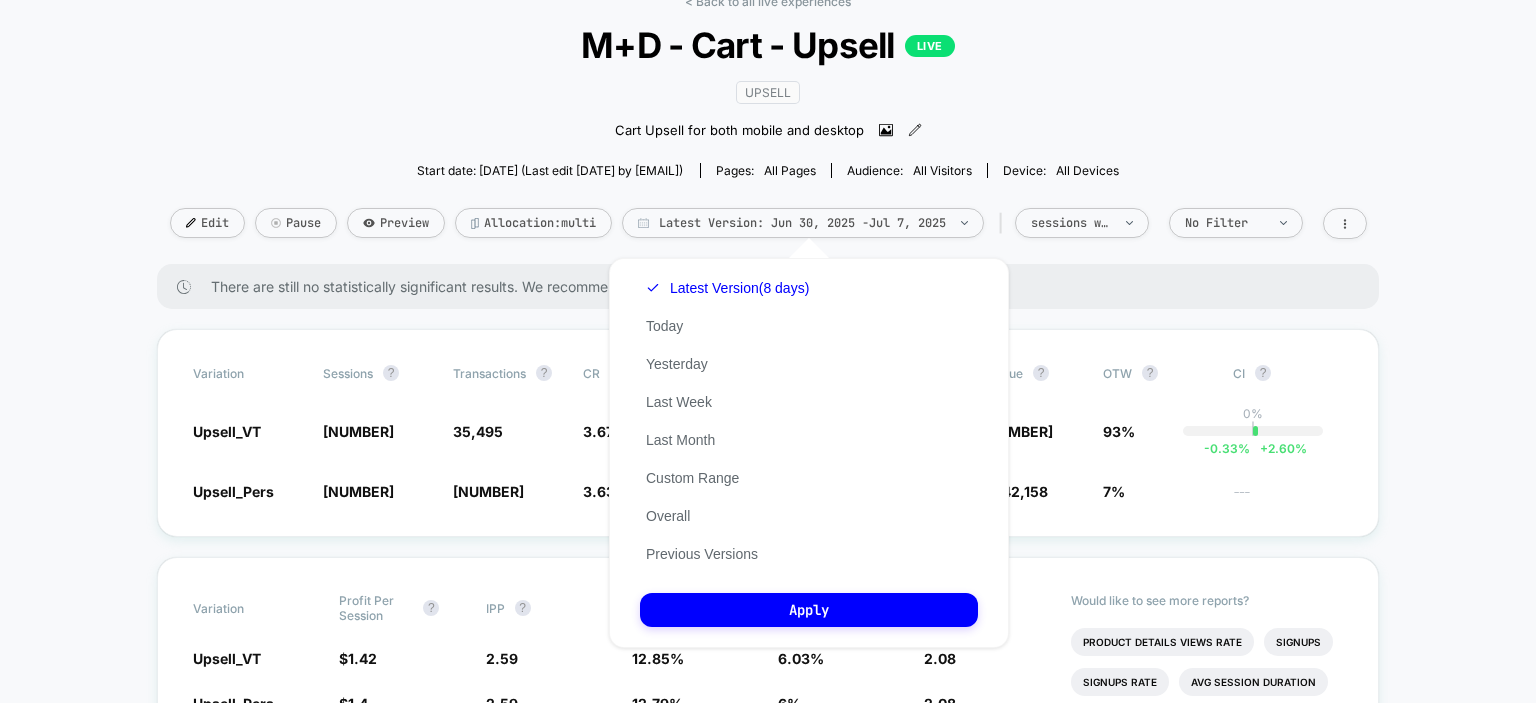 click on "Variation Sessions ? Transactions ? CR ? AOV ? PSV ? Revenue ? OTW ? CI ? Upsell_VT [NUMBER] - [PERCENT] [NUMBER] + [PERCENT] [PERCENT] + [PERCENT] $ [NUMBER] - [PERCENT] $ [NUMBER] + [PERCENT] $ [NUMBER] + [PERCENT] [PERCENT] [PERCENT] | [PERCENT] + [PERCENT] Upsell_Pers [NUMBER] [NUMBER] [PERCENT] $ [NUMBER] $ [NUMBER] $ [NUMBER] [PERCENT] --- Variation Profit Per Session ? IPP ? Add To Cart Rate ? Checkout Rate ? PPS ? Upsell_VT $ [NUMBER] + [PERCENT] [PERCENT] - [PERCENT] [PERCENT] + [PERCENT] [PERCENT] +" at bounding box center (768, 3163) 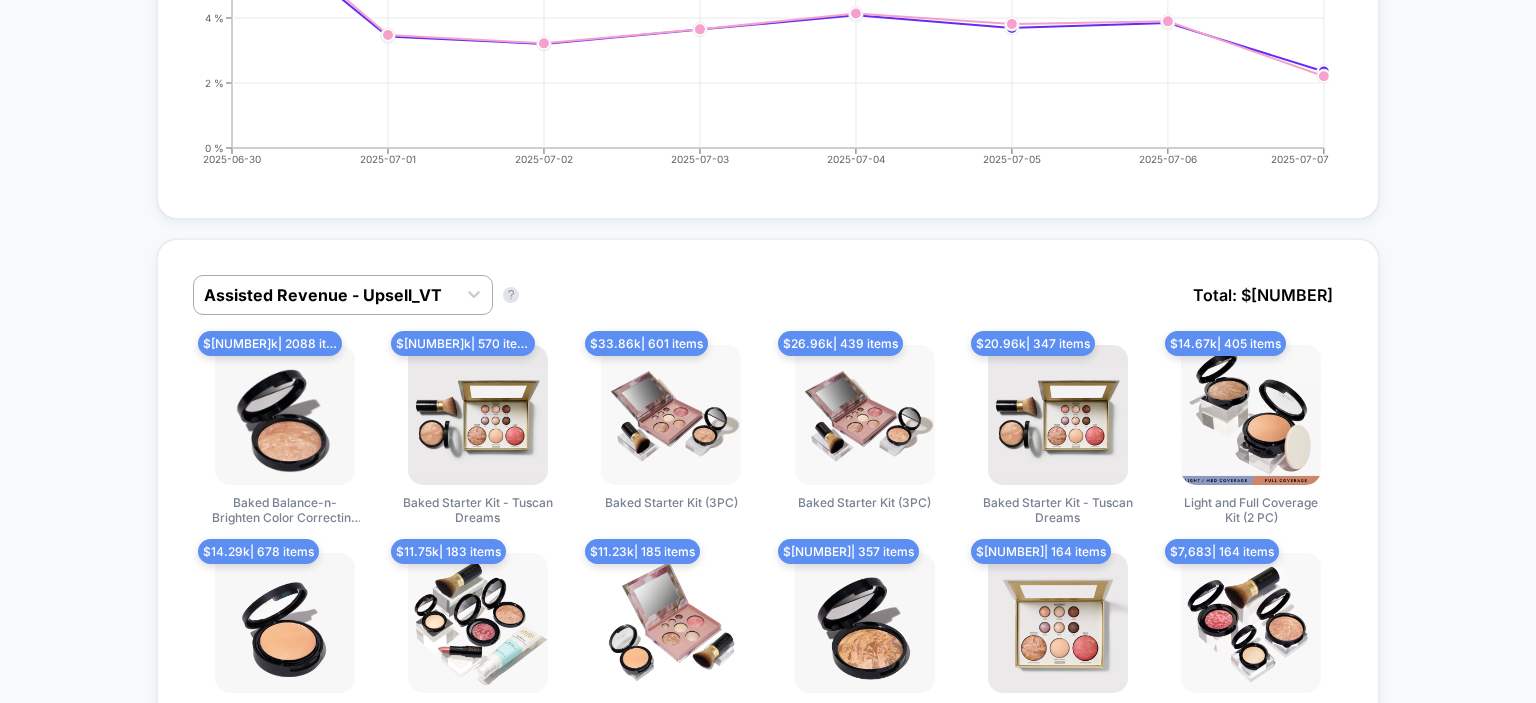 scroll, scrollTop: 1167, scrollLeft: 0, axis: vertical 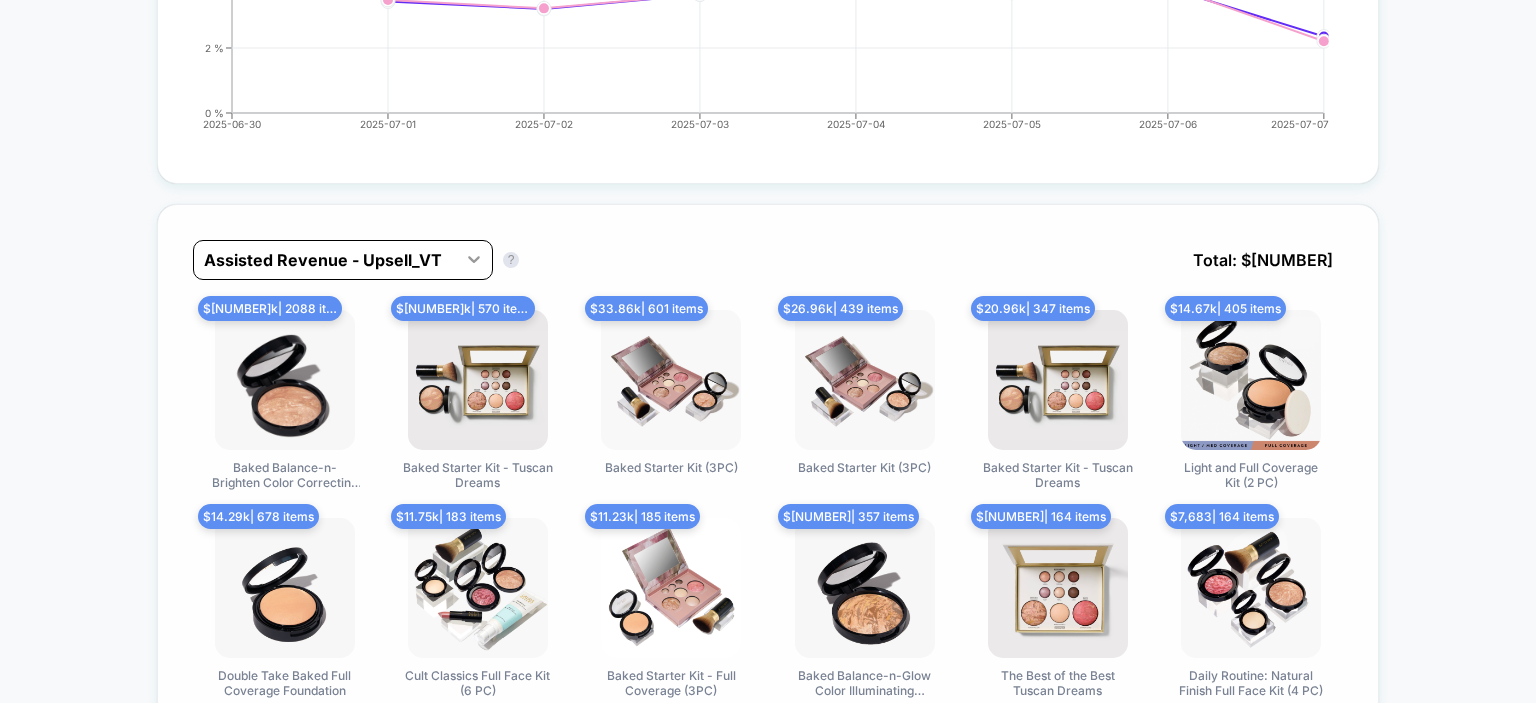 click at bounding box center (474, 259) 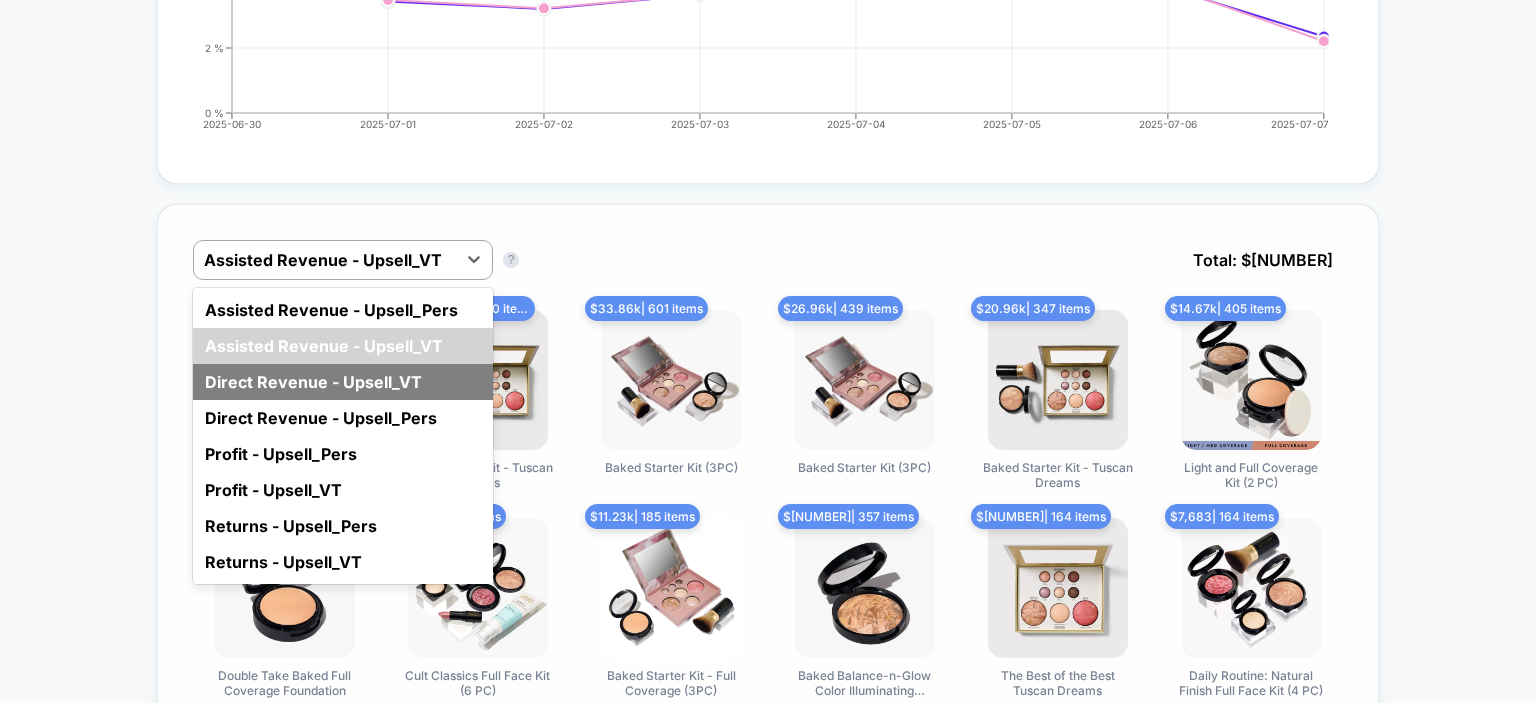 click on "Direct Revenue  - Upsell_VT" at bounding box center [343, 382] 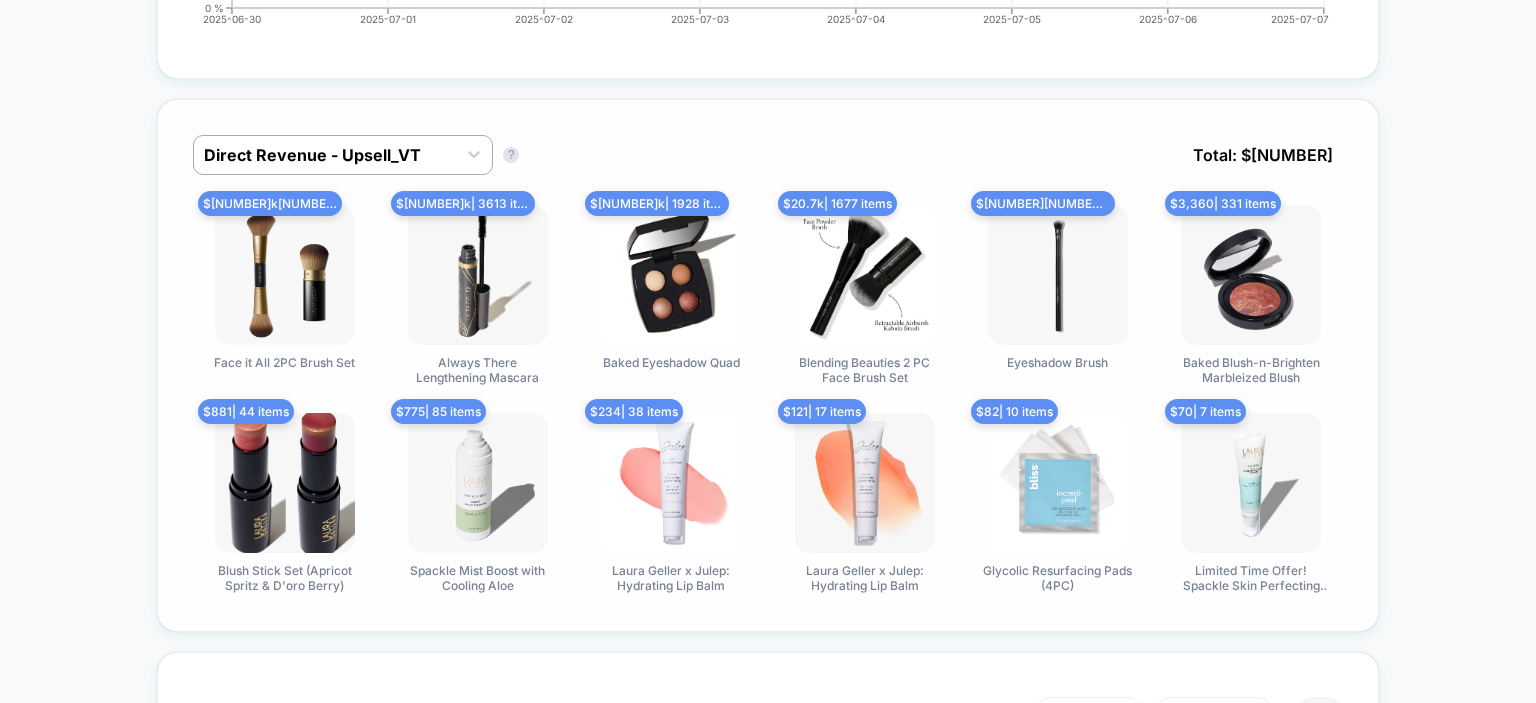 scroll, scrollTop: 1299, scrollLeft: 0, axis: vertical 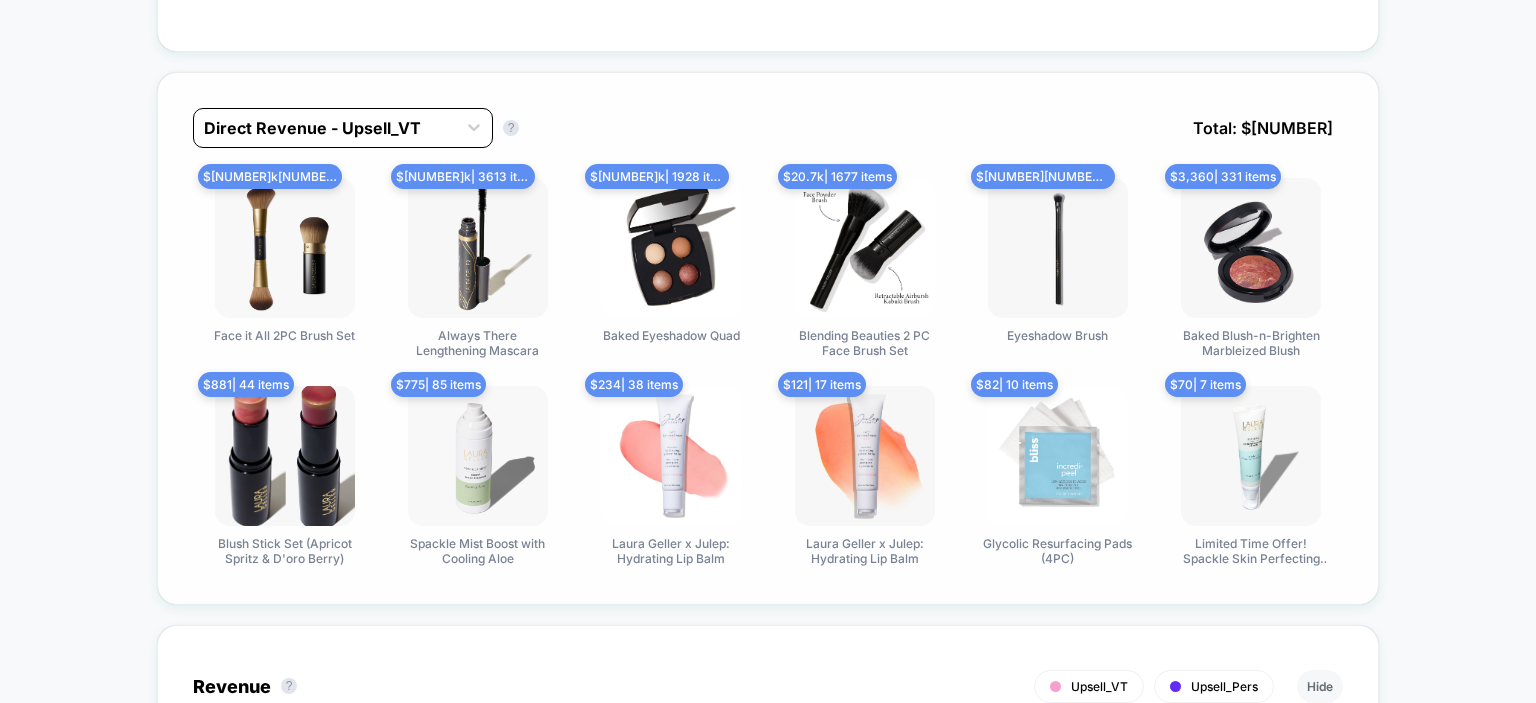 click at bounding box center (325, 128) 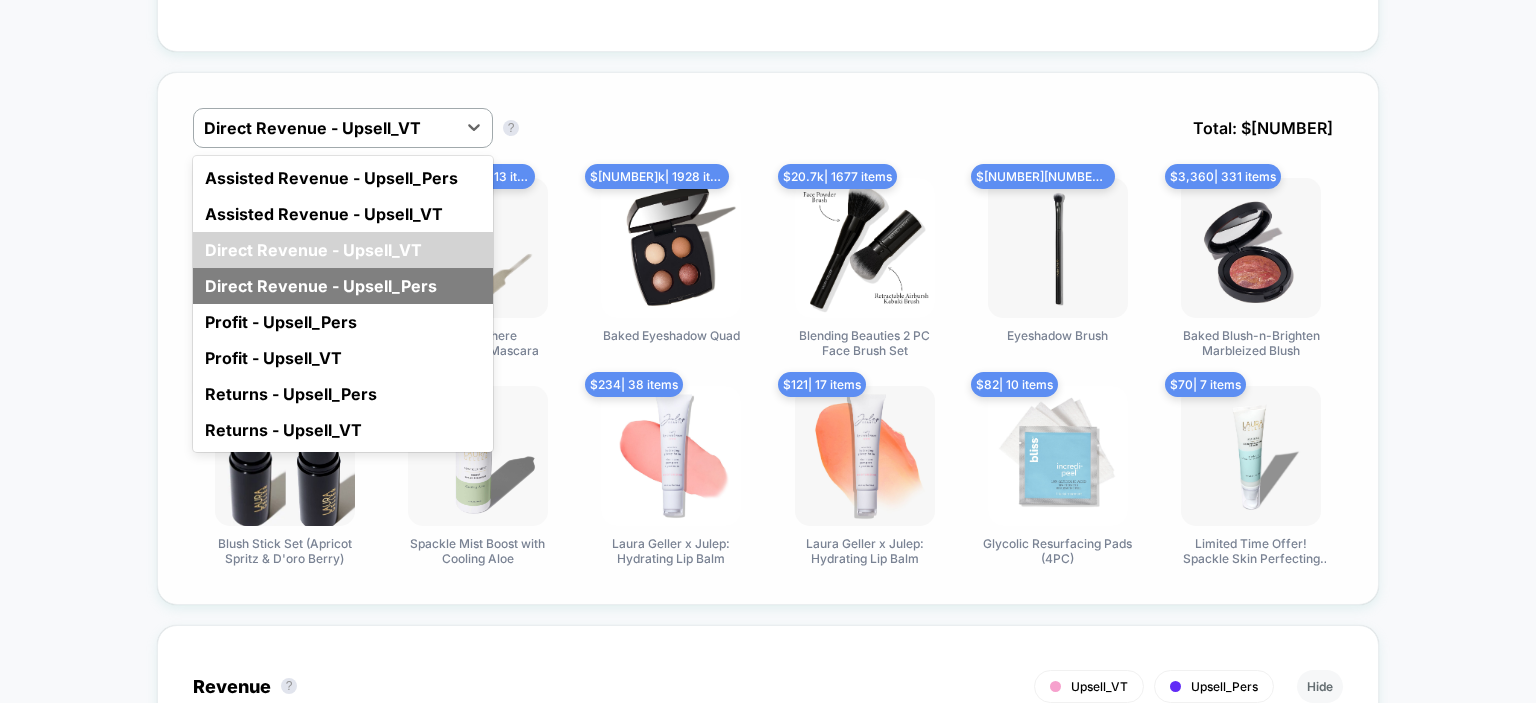 click on "Direct Revenue  - Upsell_Pers" at bounding box center [343, 286] 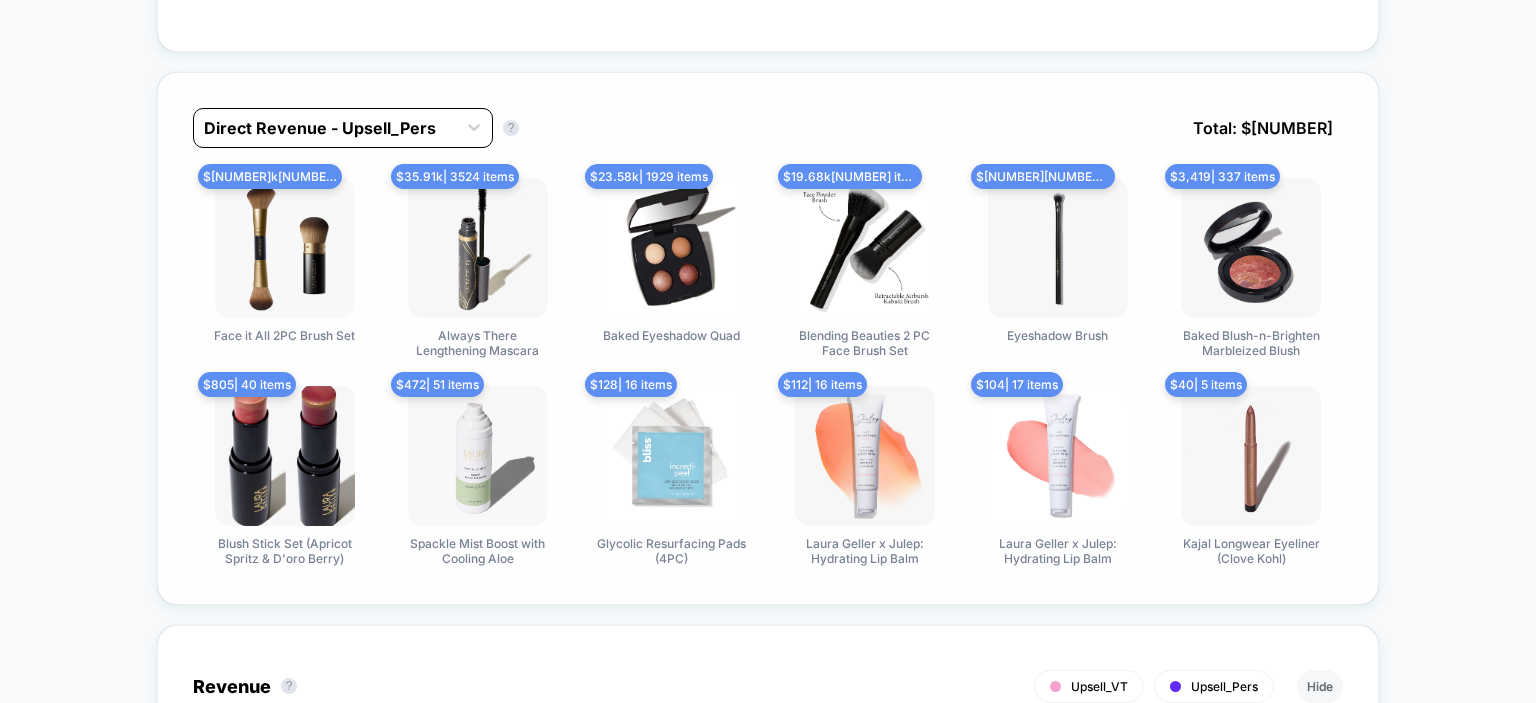 click on "Direct Revenue  - Upsell_Pers" at bounding box center (325, 128) 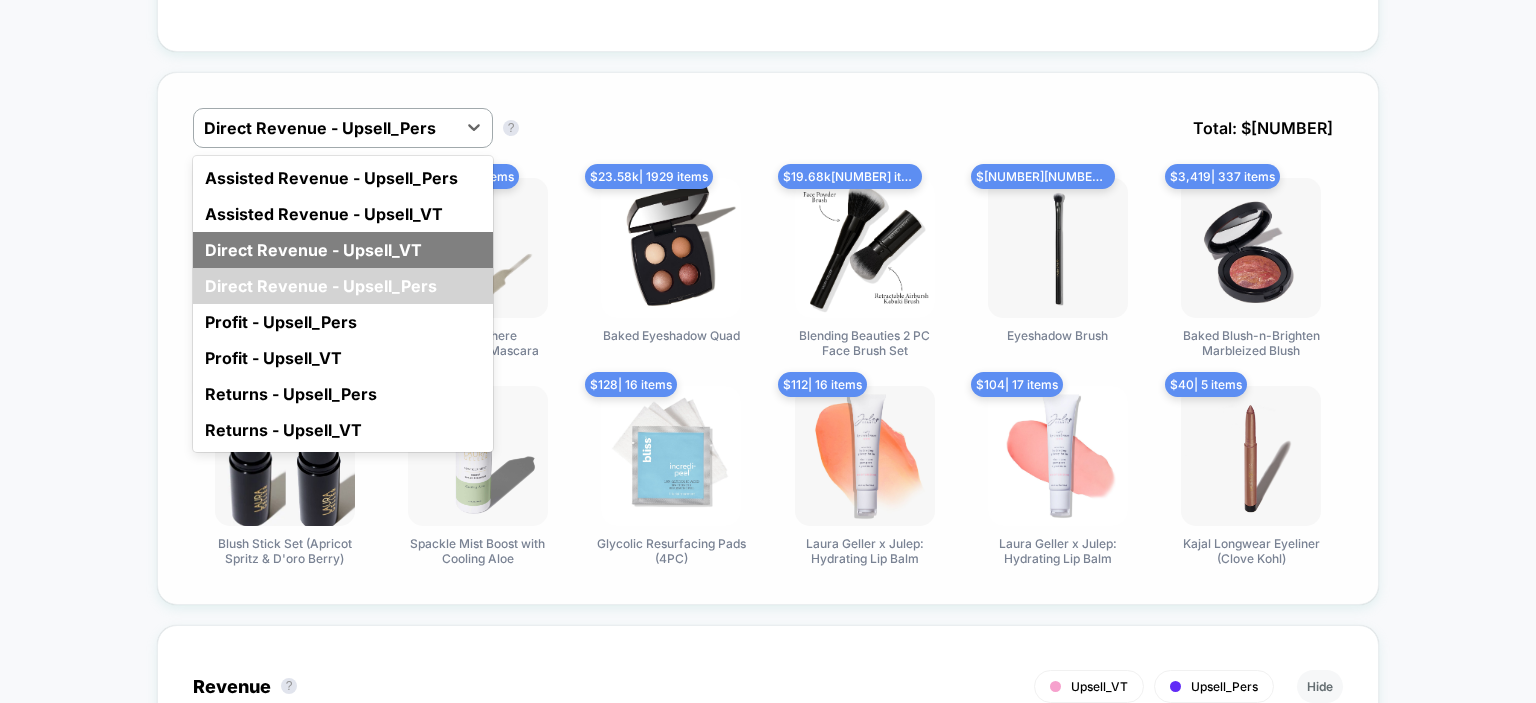 click on "Direct Revenue  - Upsell_VT" at bounding box center (343, 250) 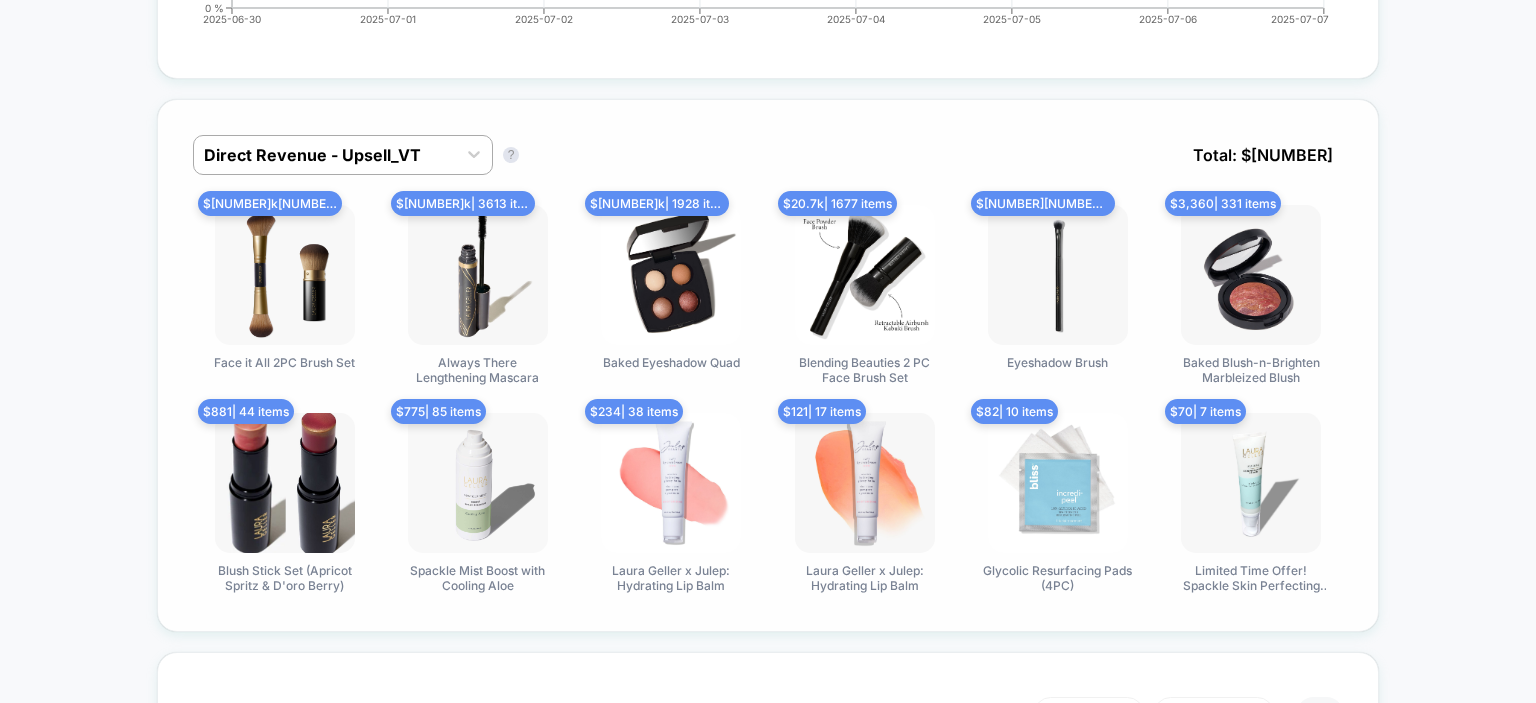 scroll, scrollTop: 1262, scrollLeft: 0, axis: vertical 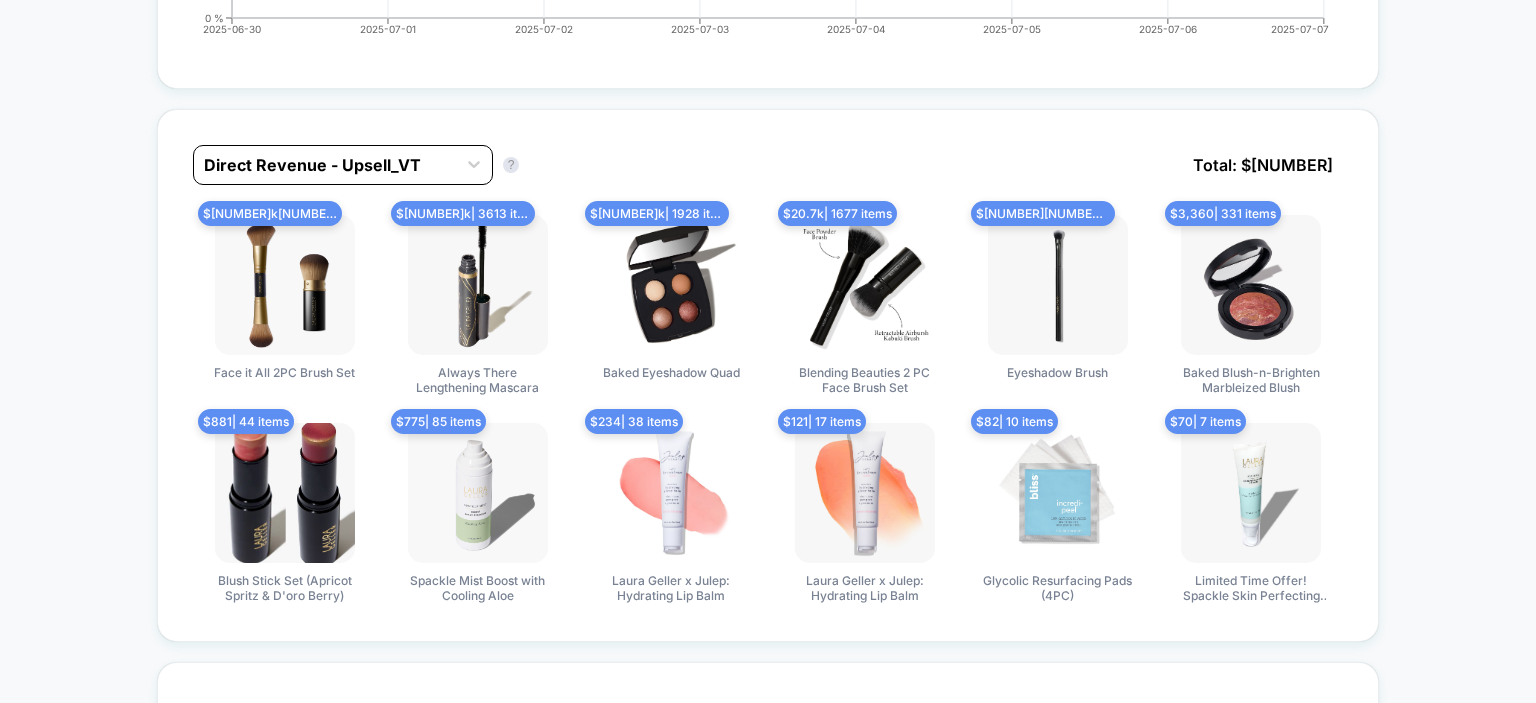 click at bounding box center (474, 165) 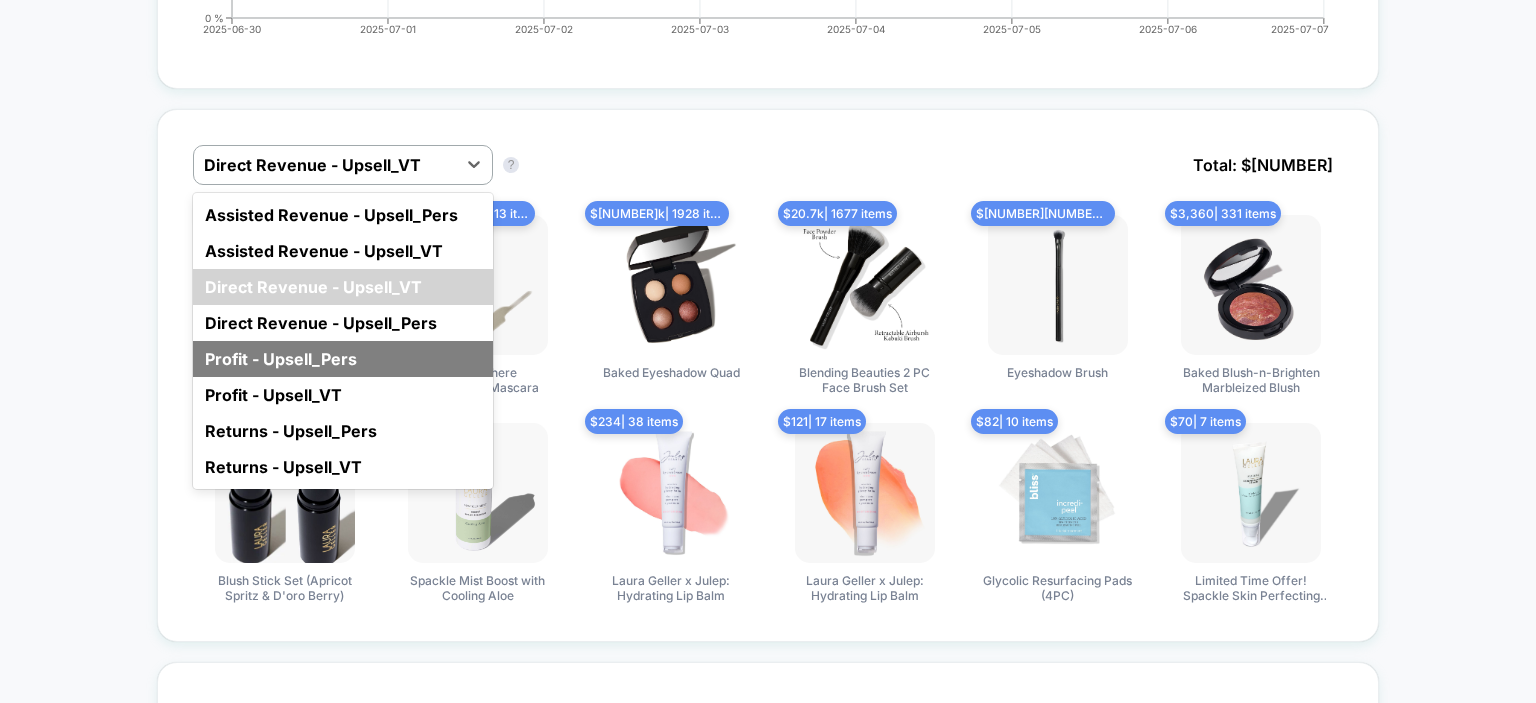 click on "Profit   - Upsell_Pers" at bounding box center (343, 359) 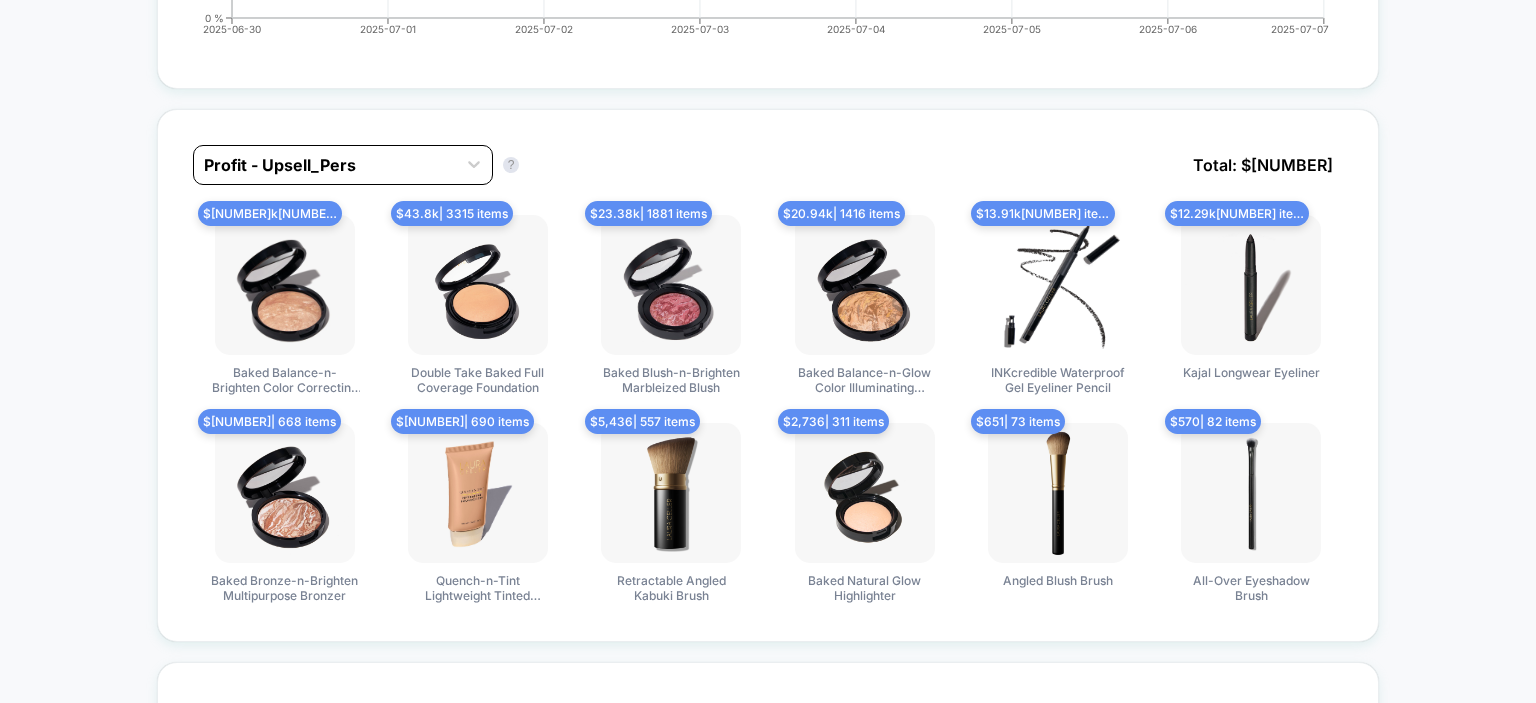 click on "Profit   - Upsell_Pers" at bounding box center (343, 165) 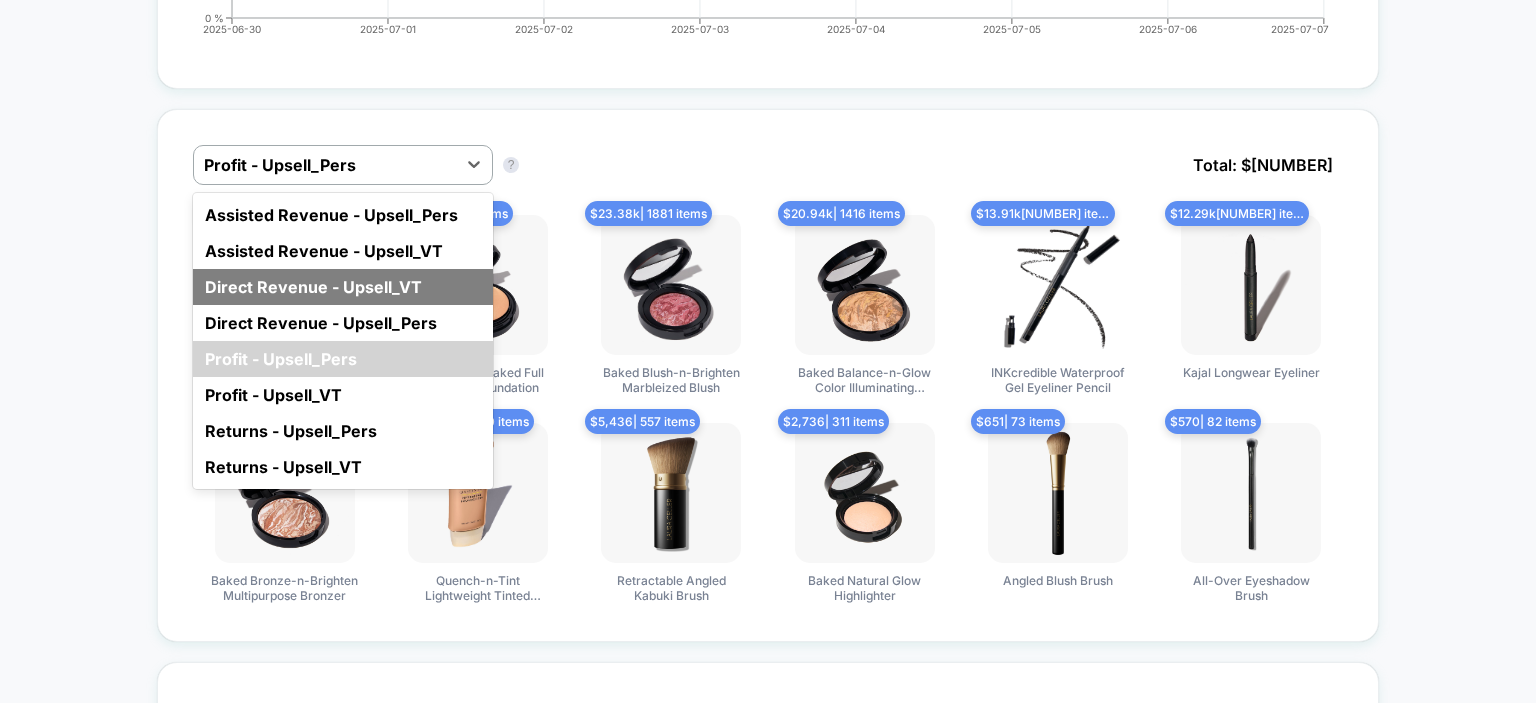 click on "Direct Revenue  - Upsell_VT" at bounding box center (343, 287) 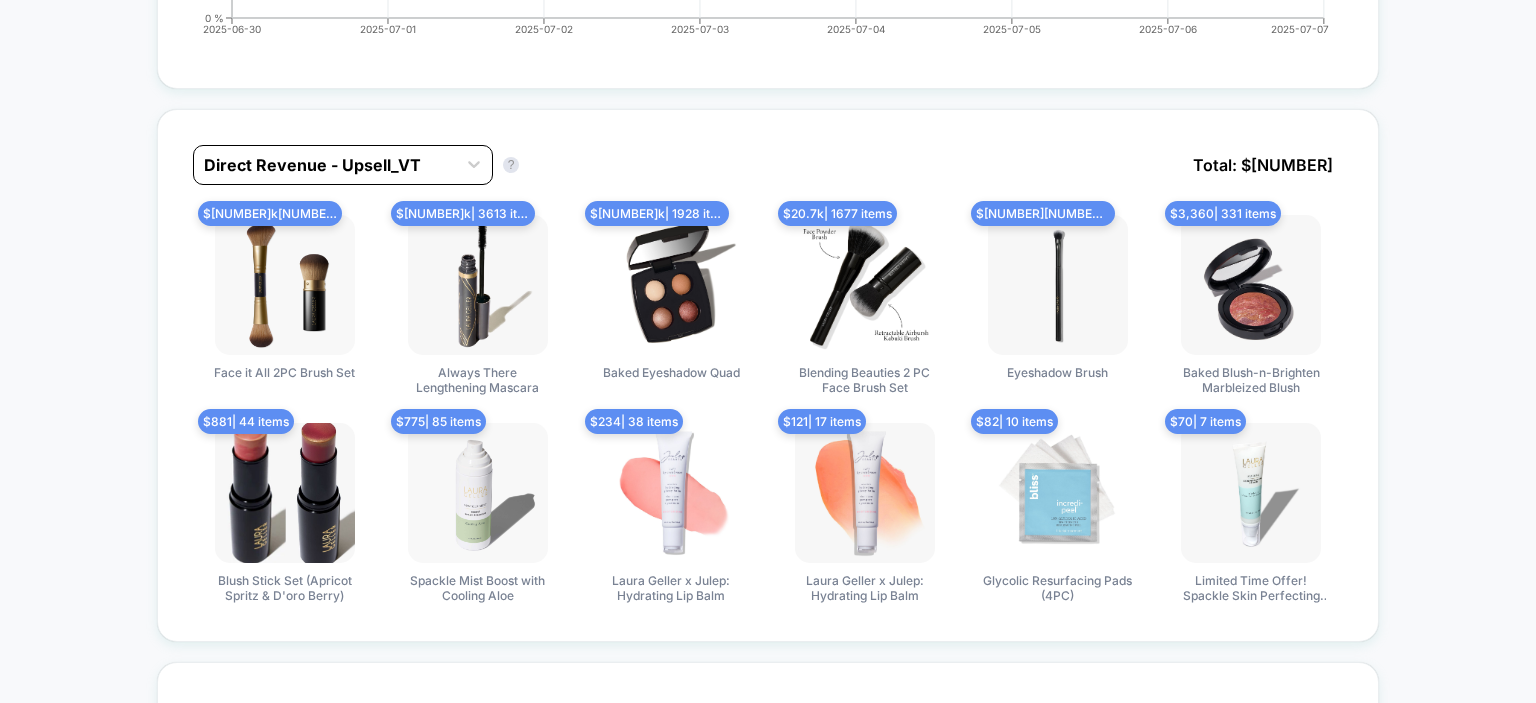 click at bounding box center [325, 165] 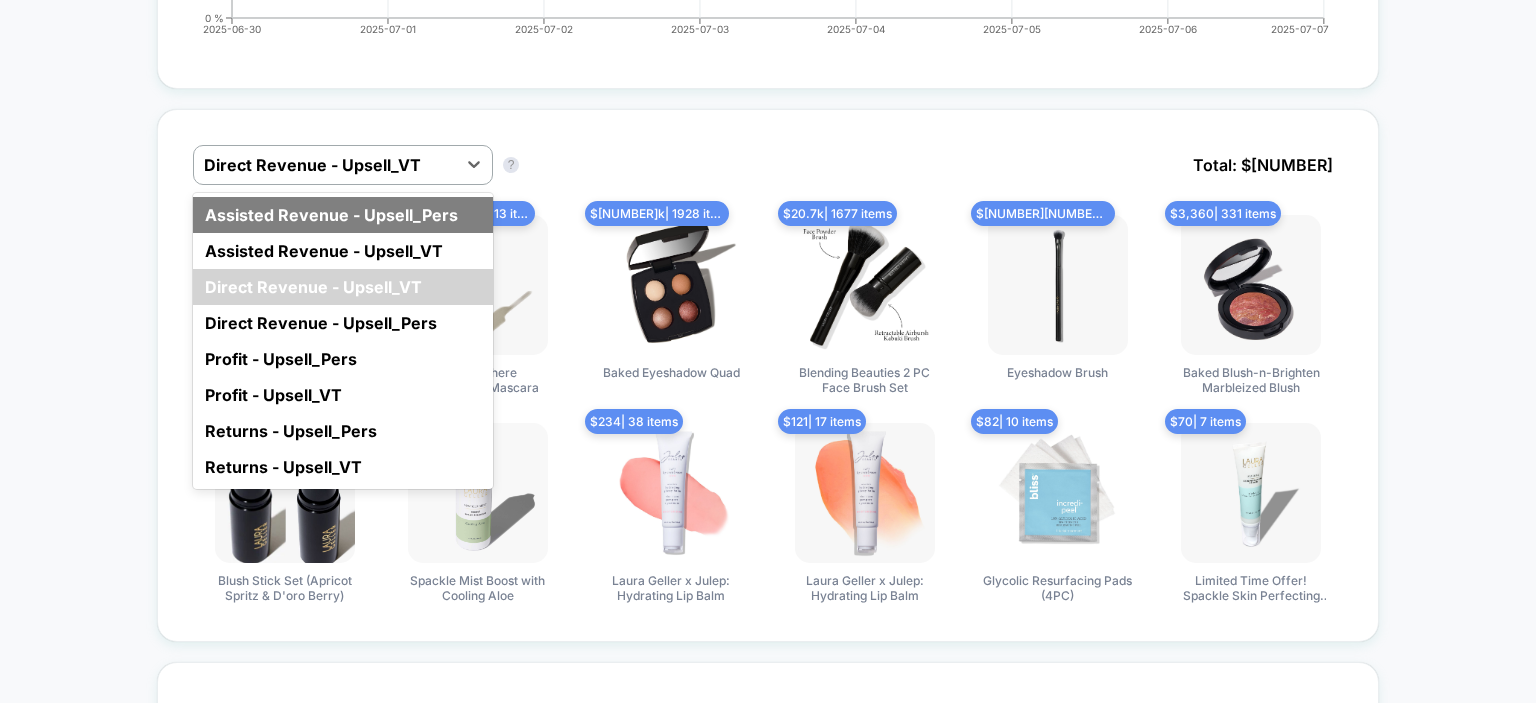 click on "Assisted Revenue  - Upsell_Pers" at bounding box center [343, 215] 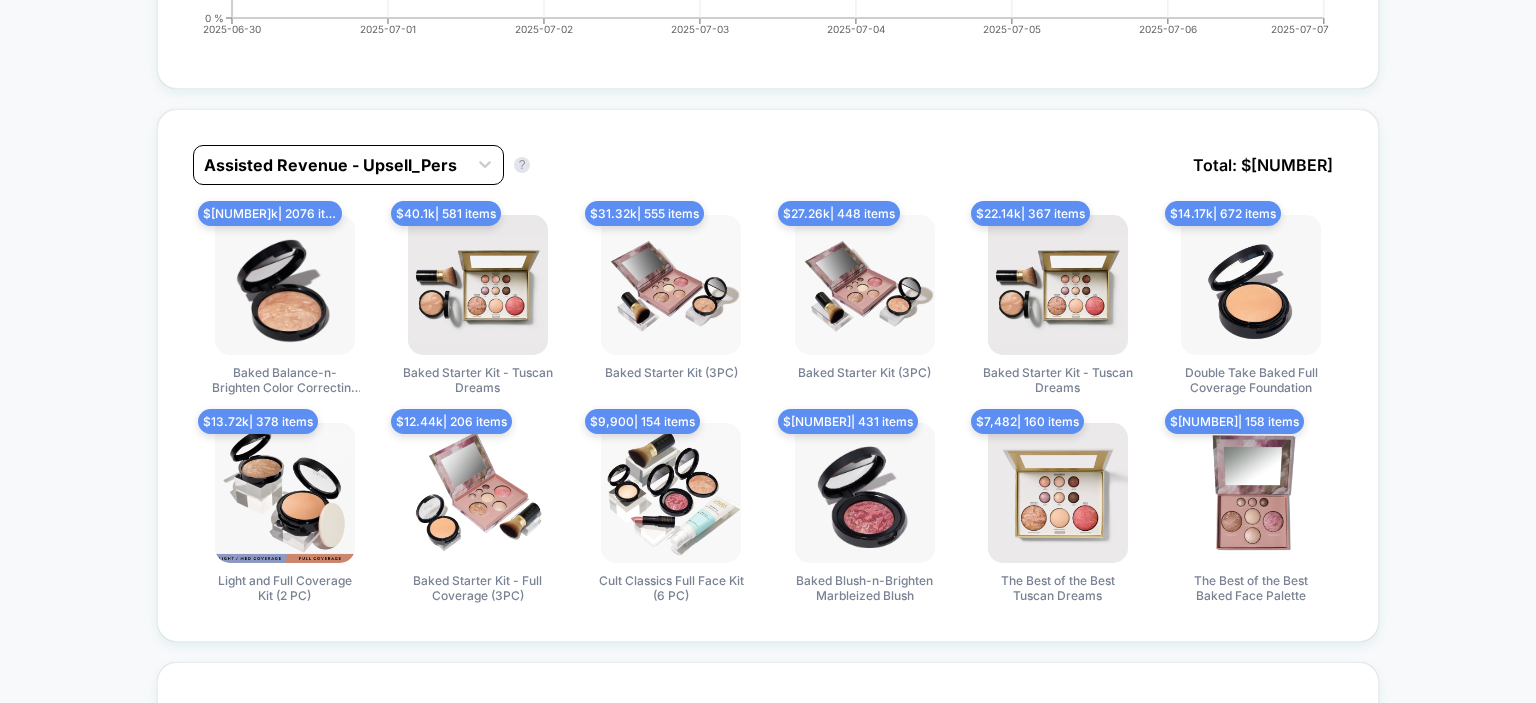 click at bounding box center [330, 165] 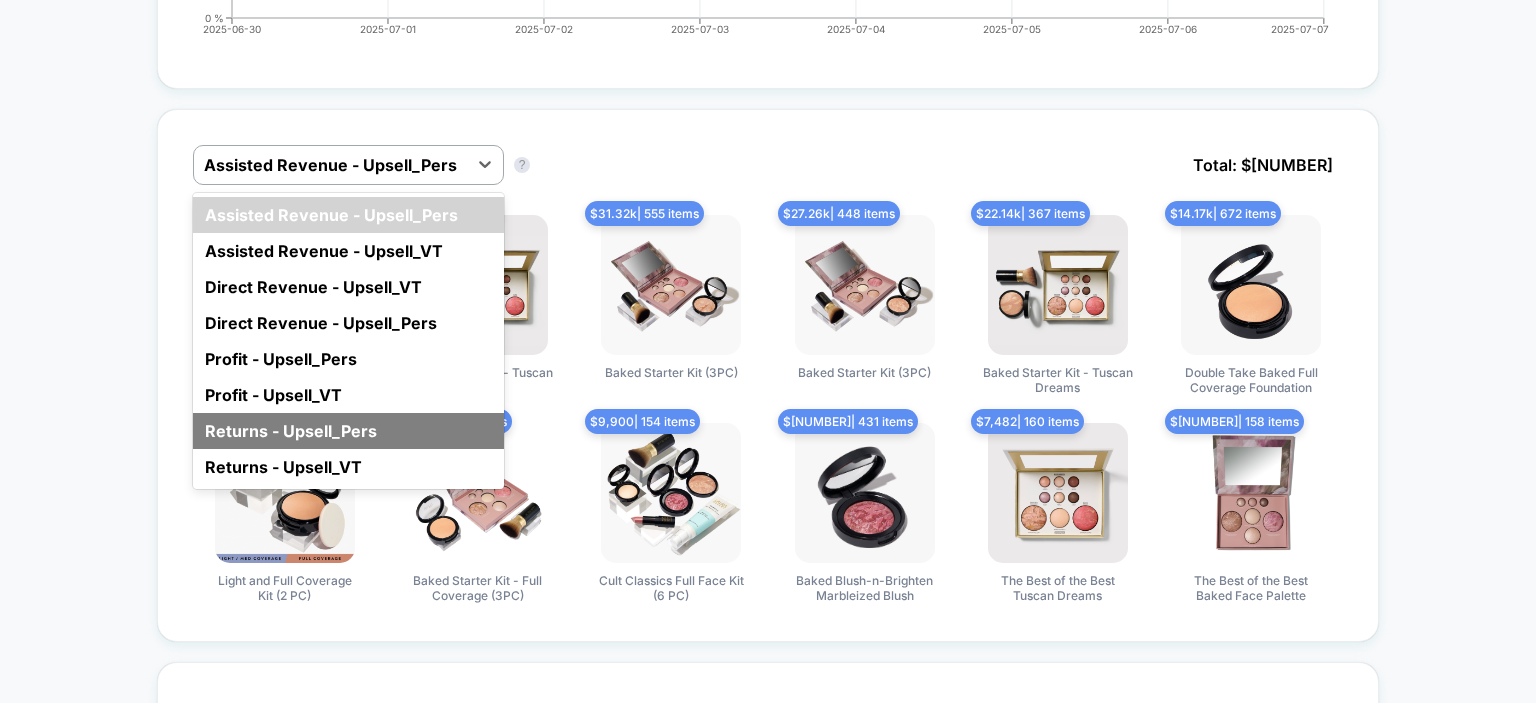 click on "Returns   - Upsell_Pers" at bounding box center (348, 431) 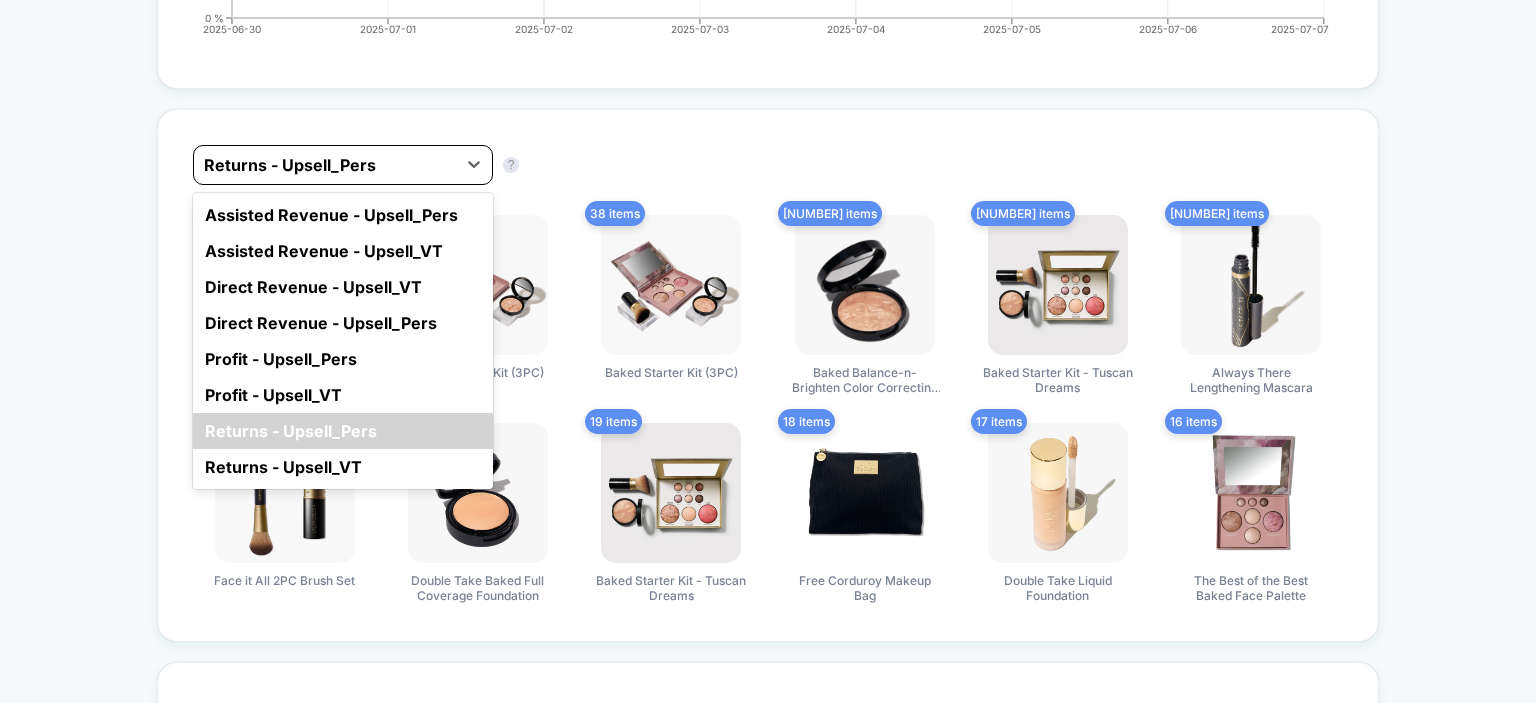 click at bounding box center [325, 165] 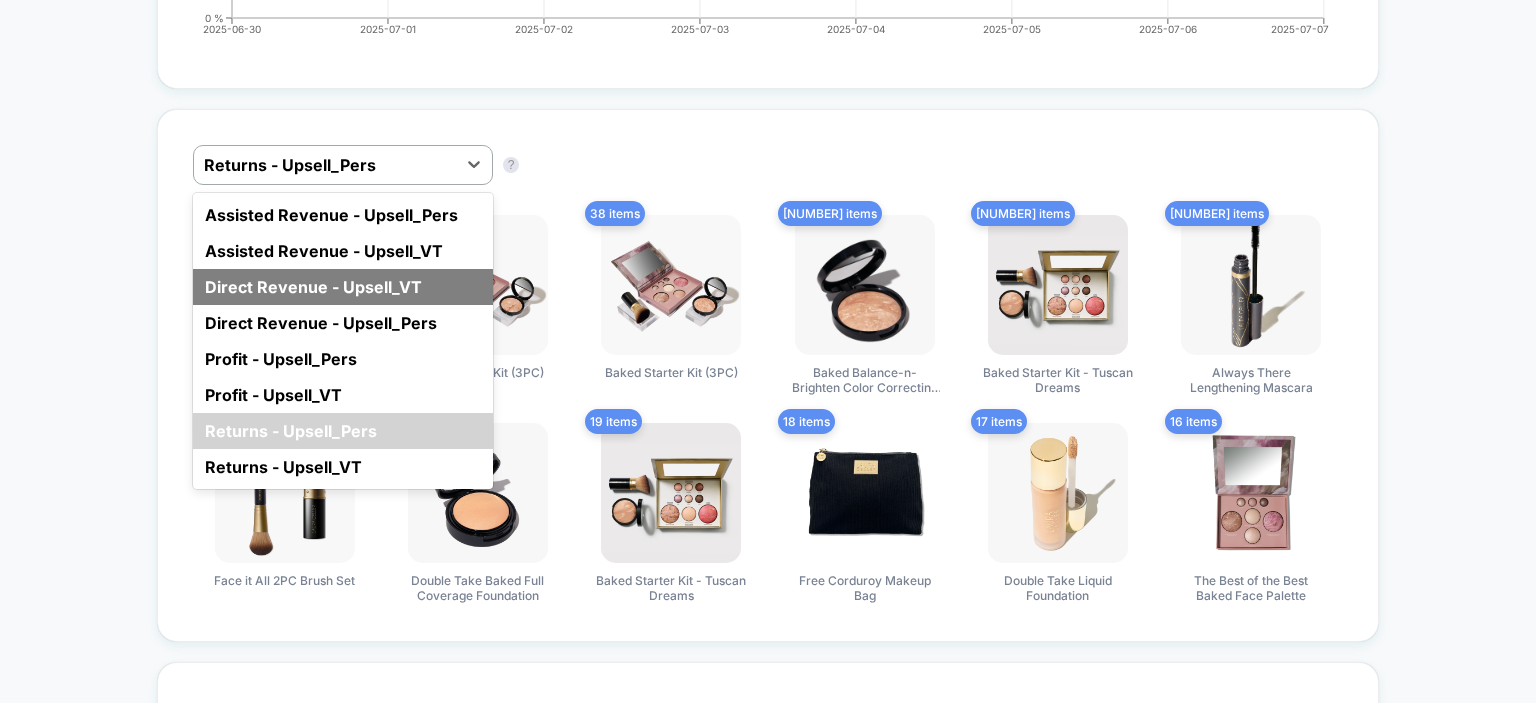 click on "Direct Revenue  - Upsell_VT" at bounding box center (343, 287) 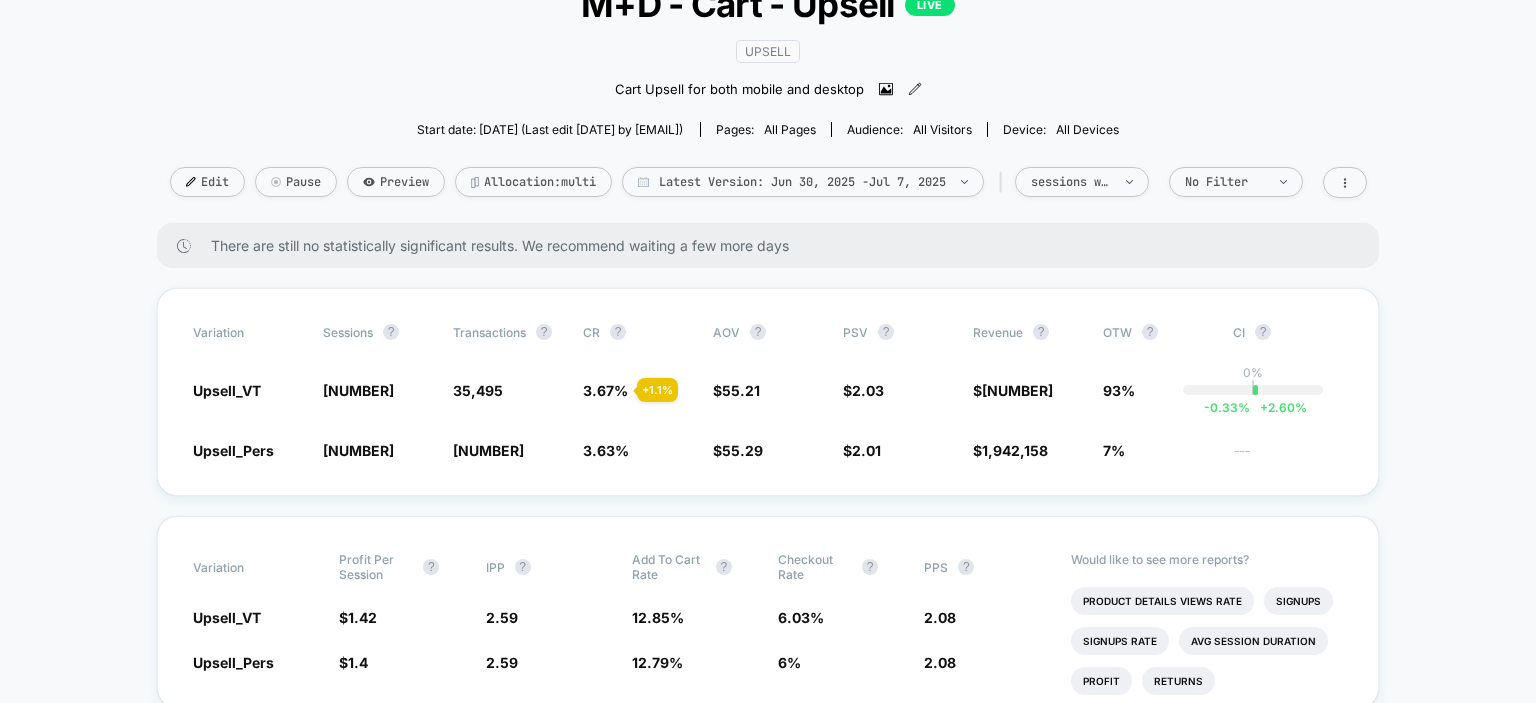 scroll, scrollTop: 150, scrollLeft: 0, axis: vertical 